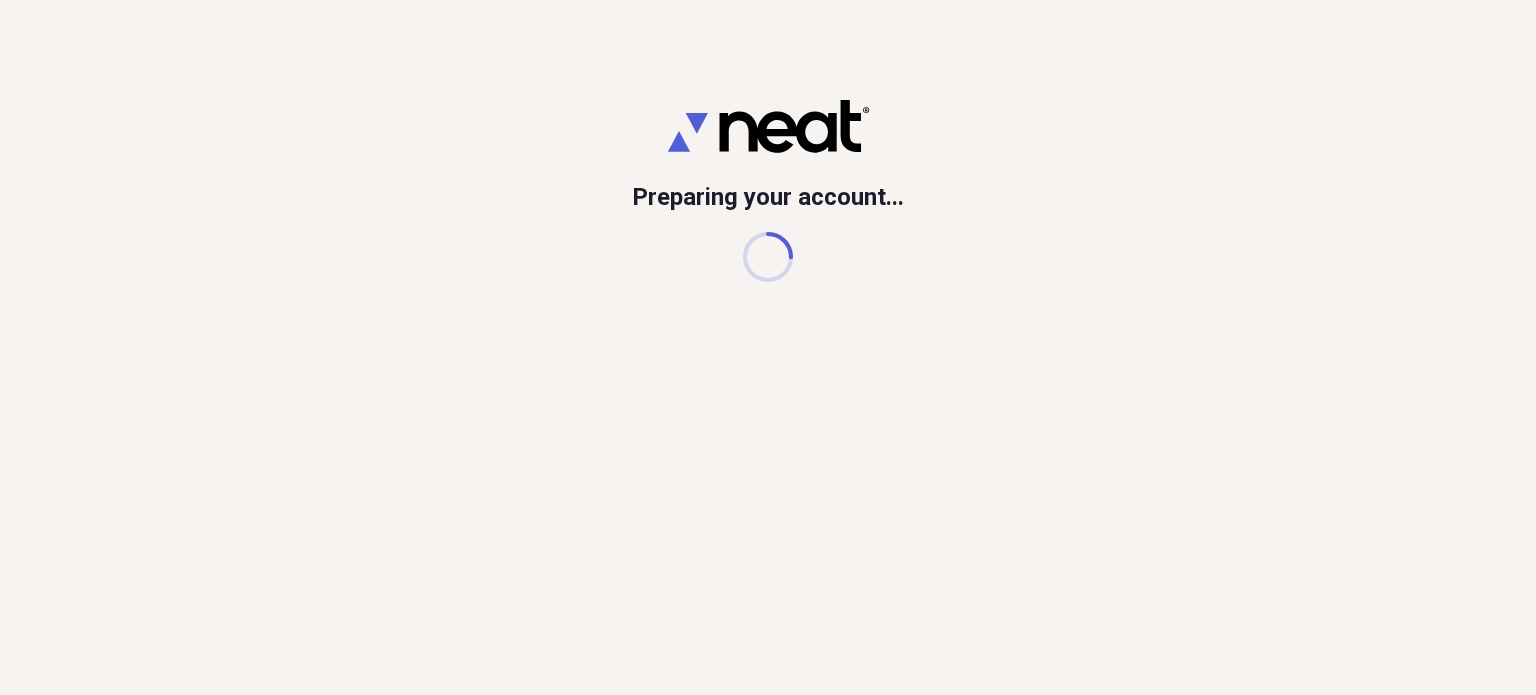 scroll, scrollTop: 0, scrollLeft: 0, axis: both 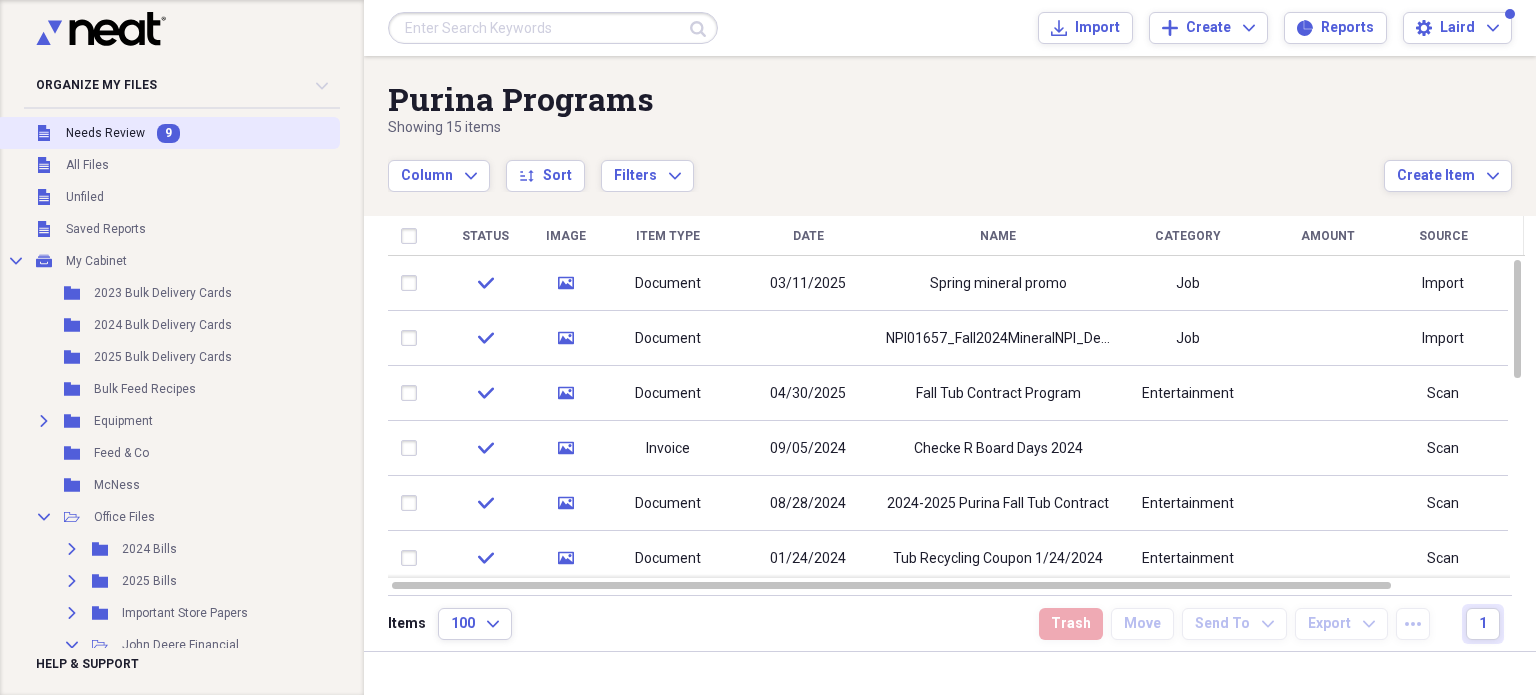 click on "Unfiled Needs Review 9" at bounding box center (168, 133) 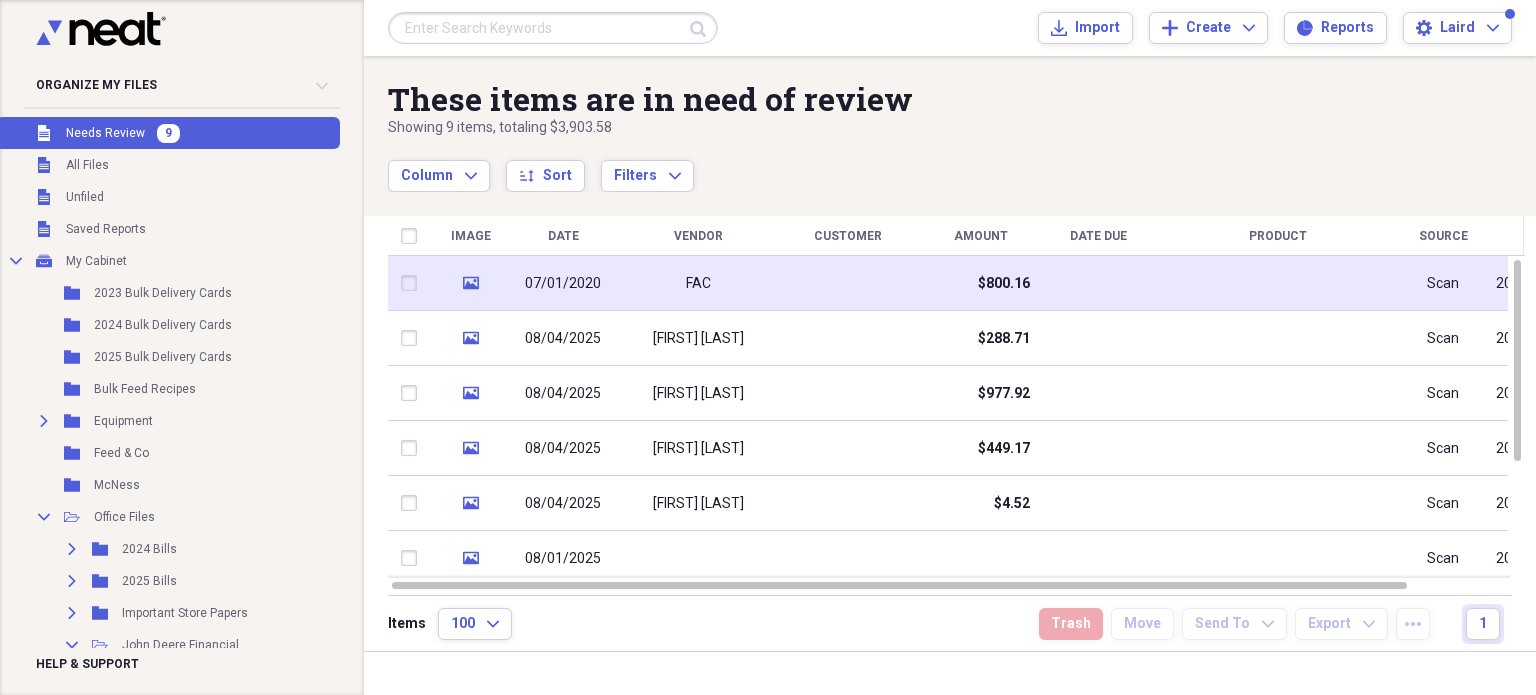 click at bounding box center (848, 283) 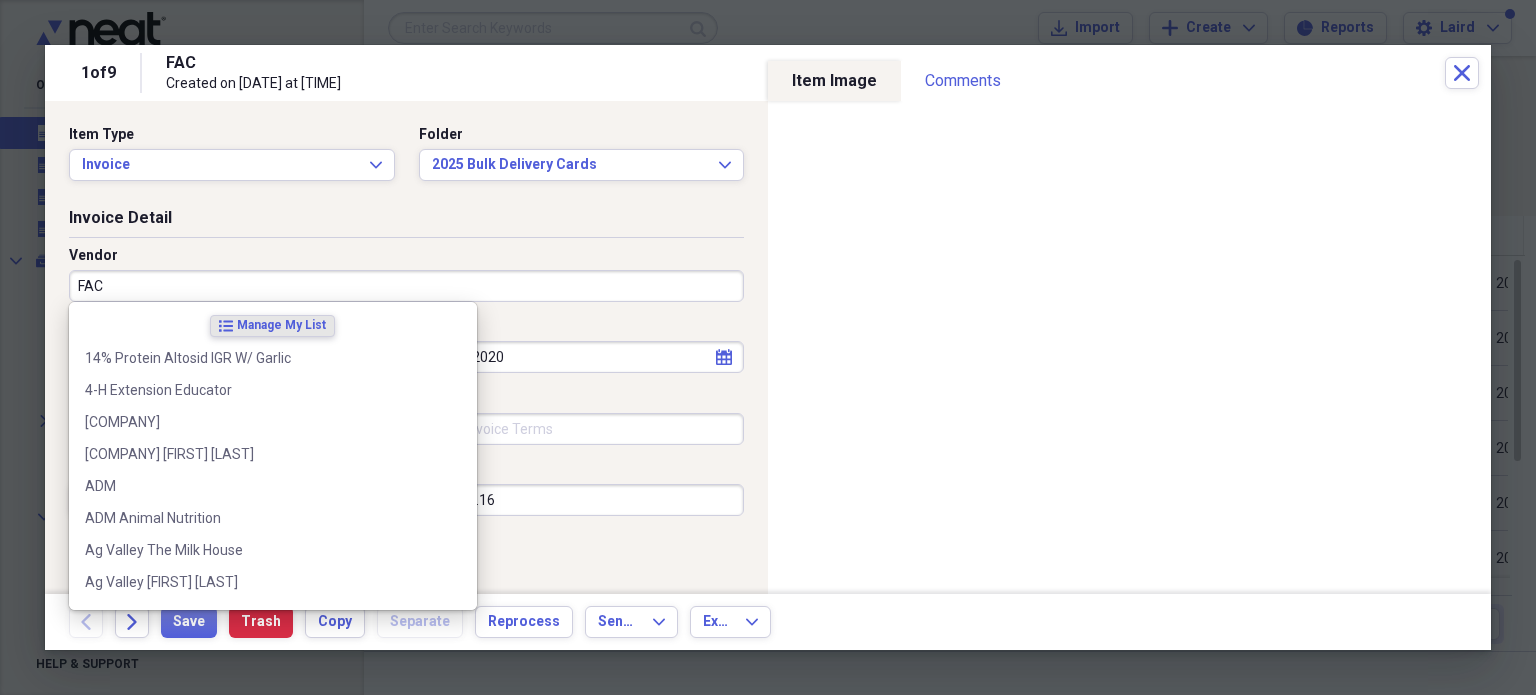 click on "FAC" at bounding box center [406, 286] 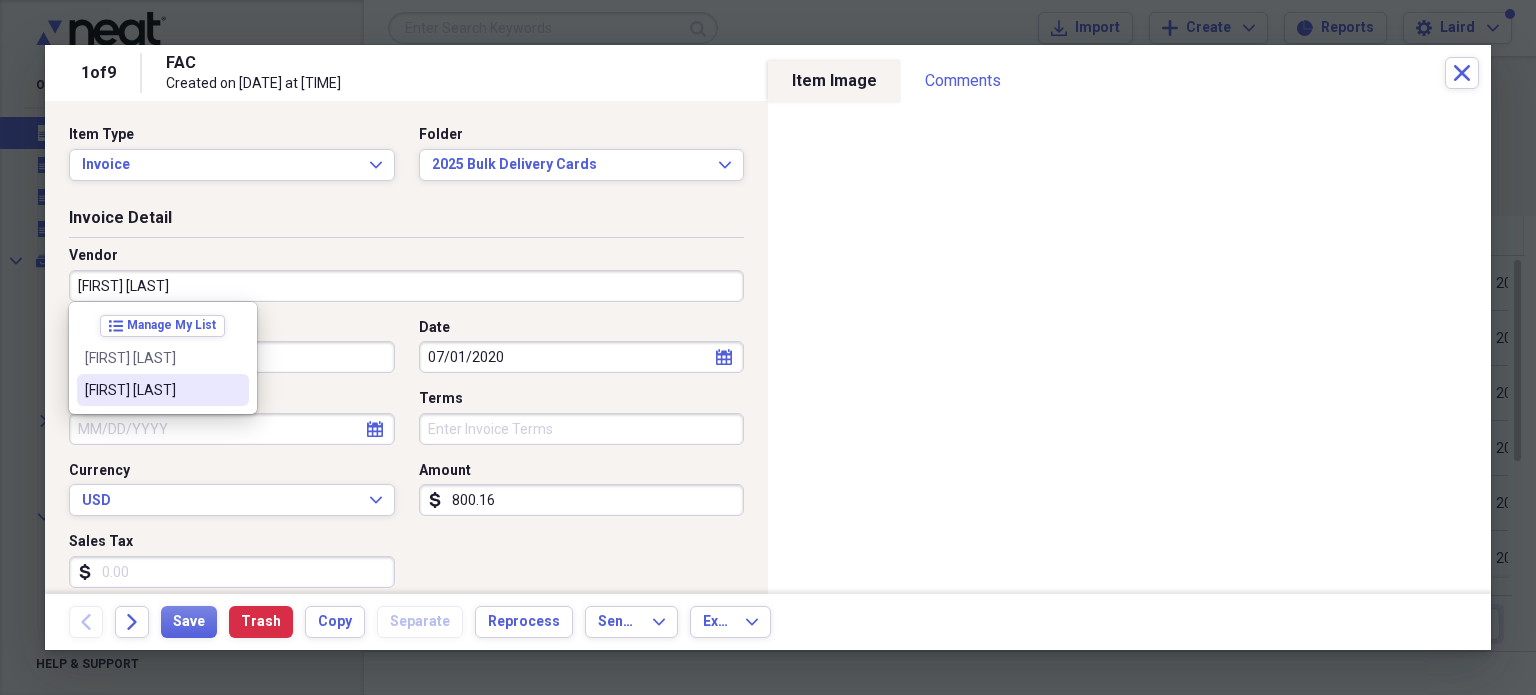 click on "[FIRST] [LAST]" at bounding box center (151, 390) 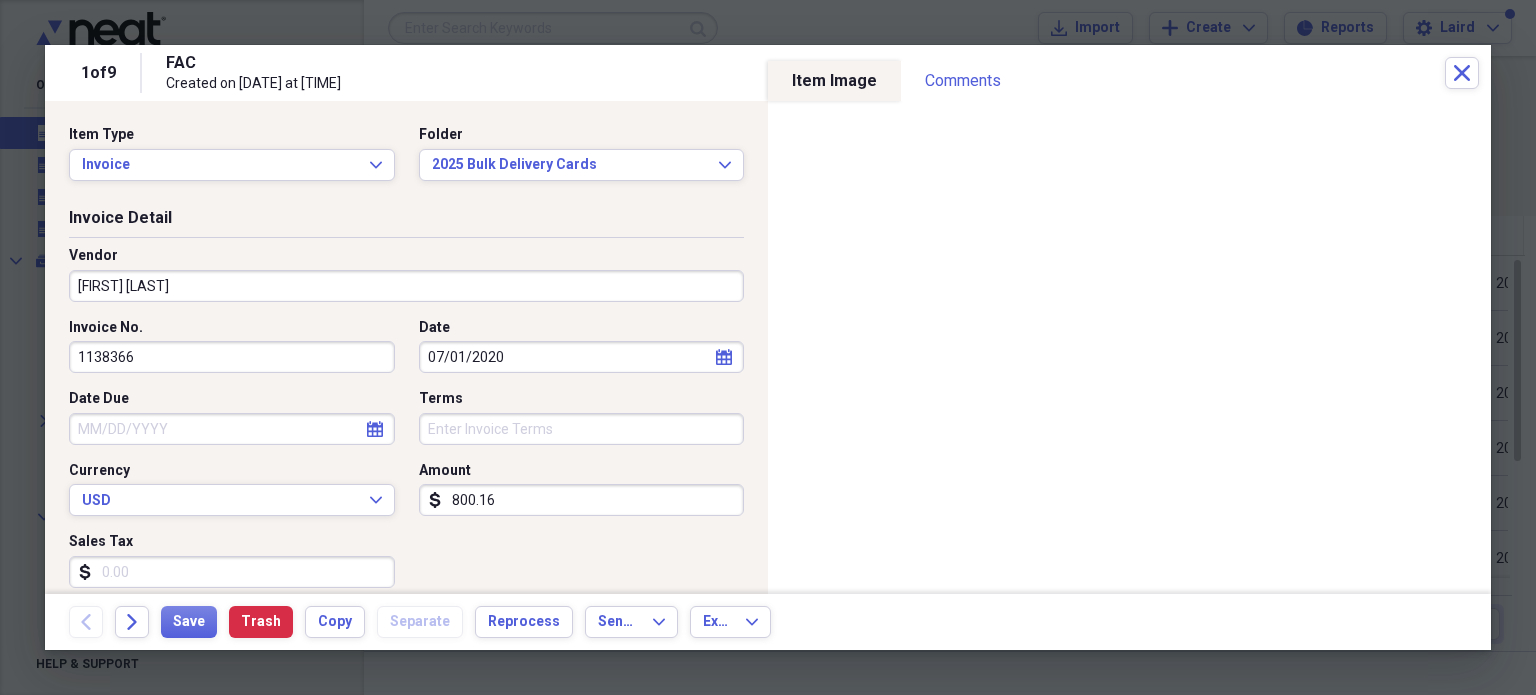 click on "800.16" at bounding box center [582, 500] 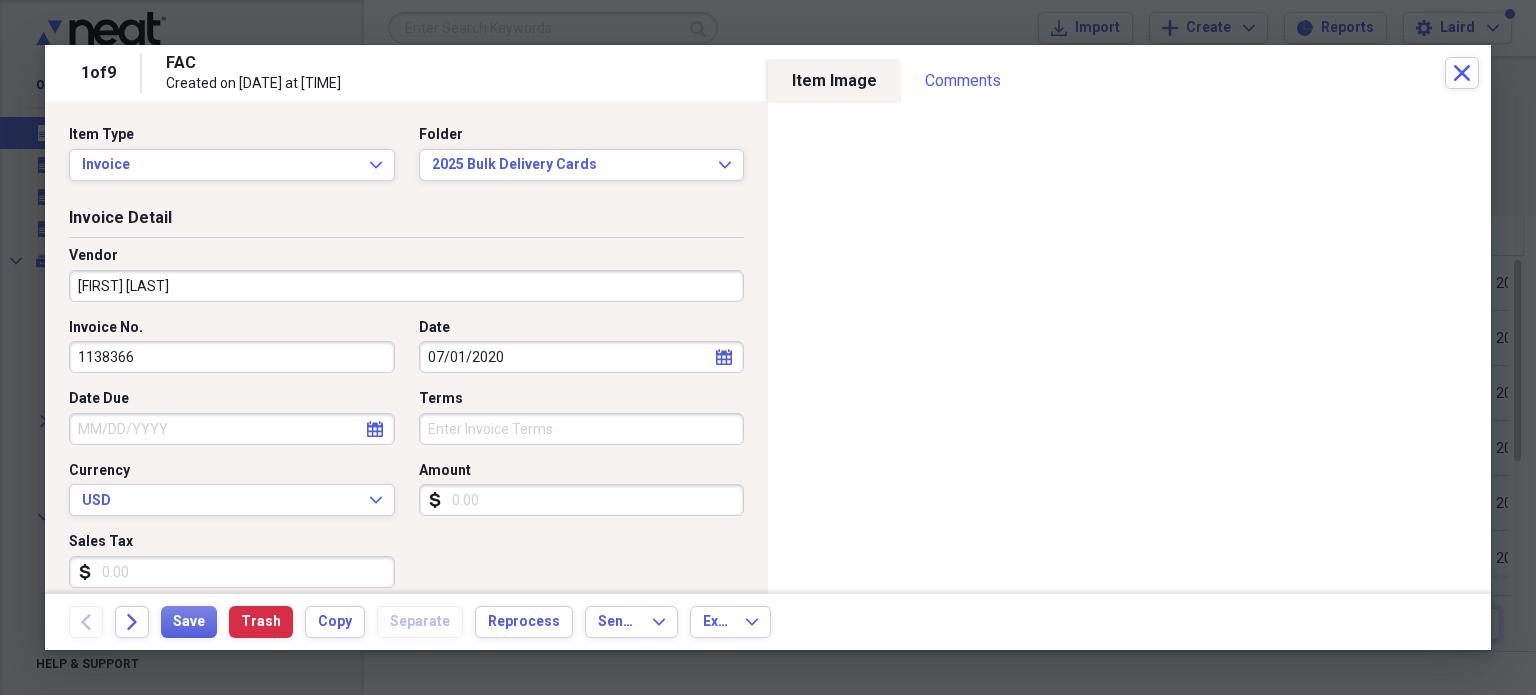 type 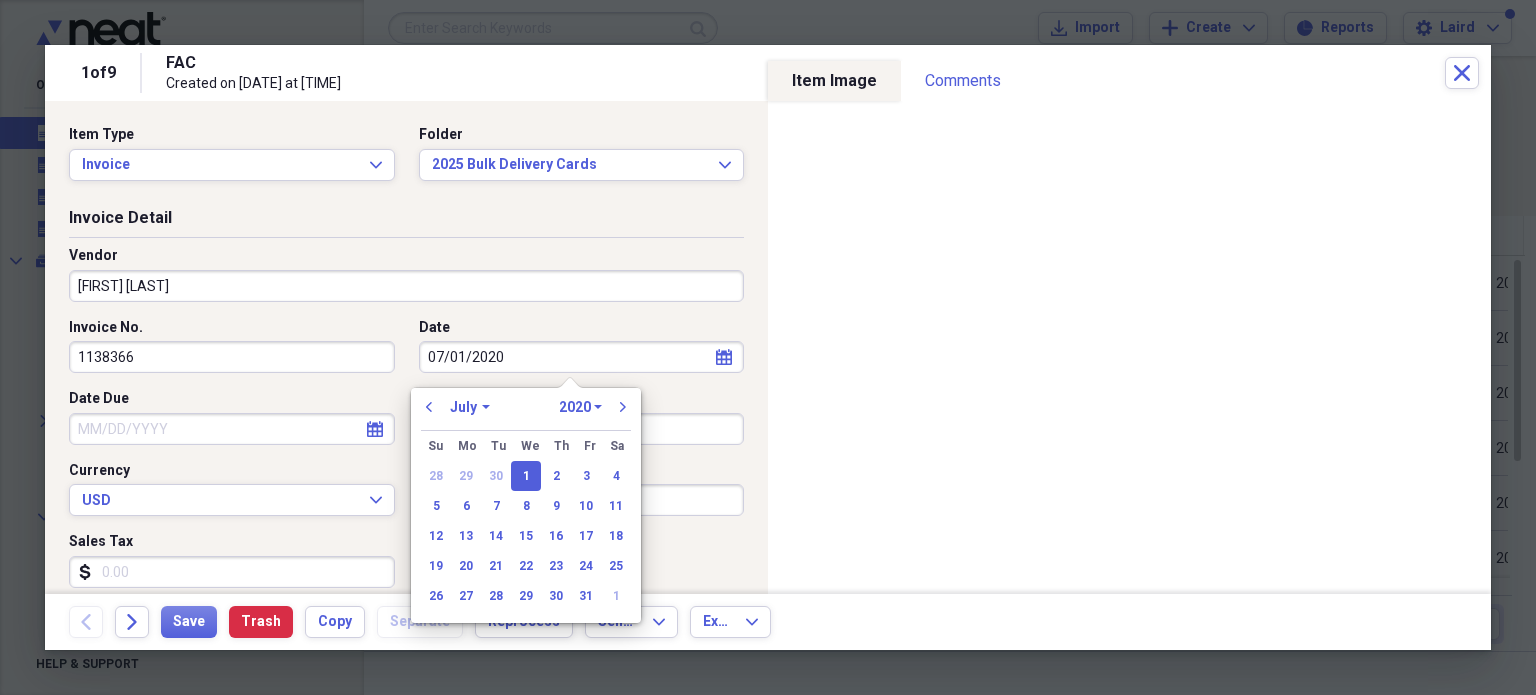 click on "07/01/2020" at bounding box center (582, 357) 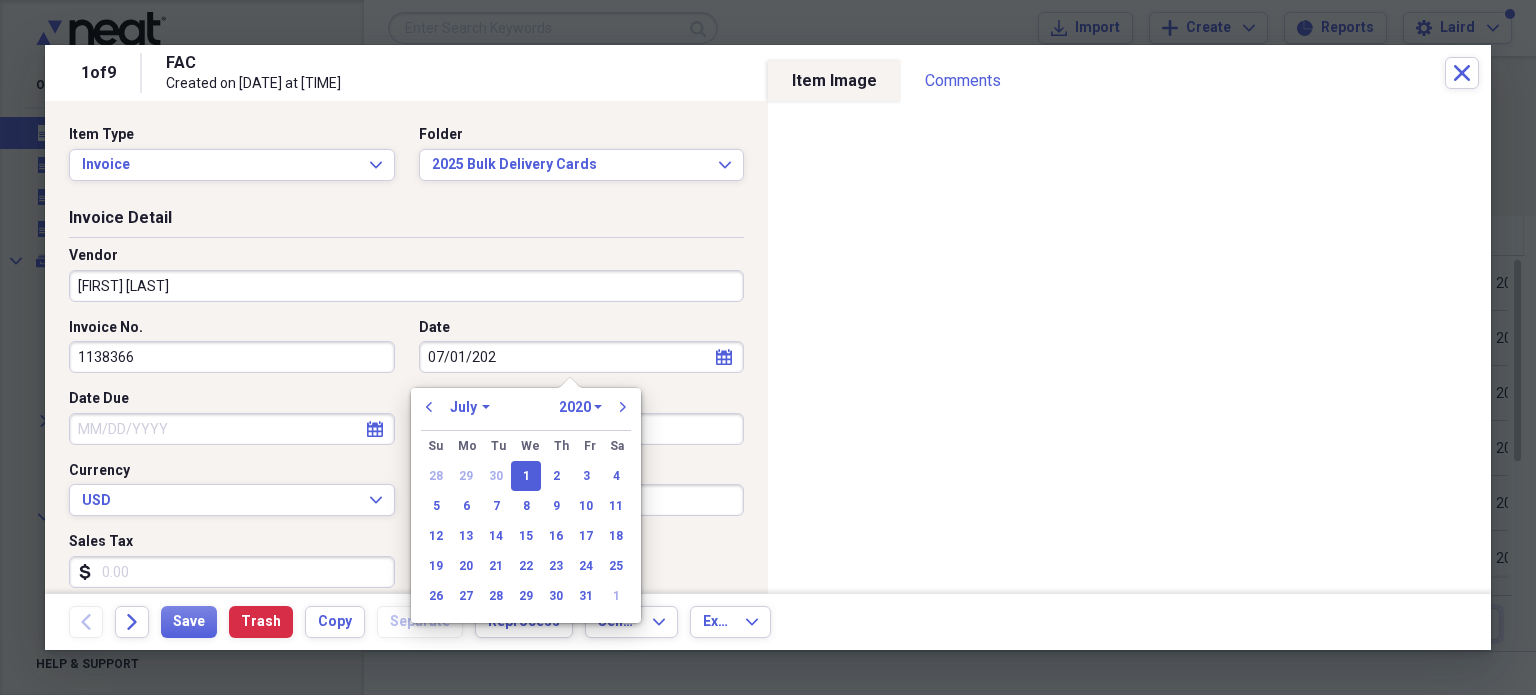 type on "07/01/2025" 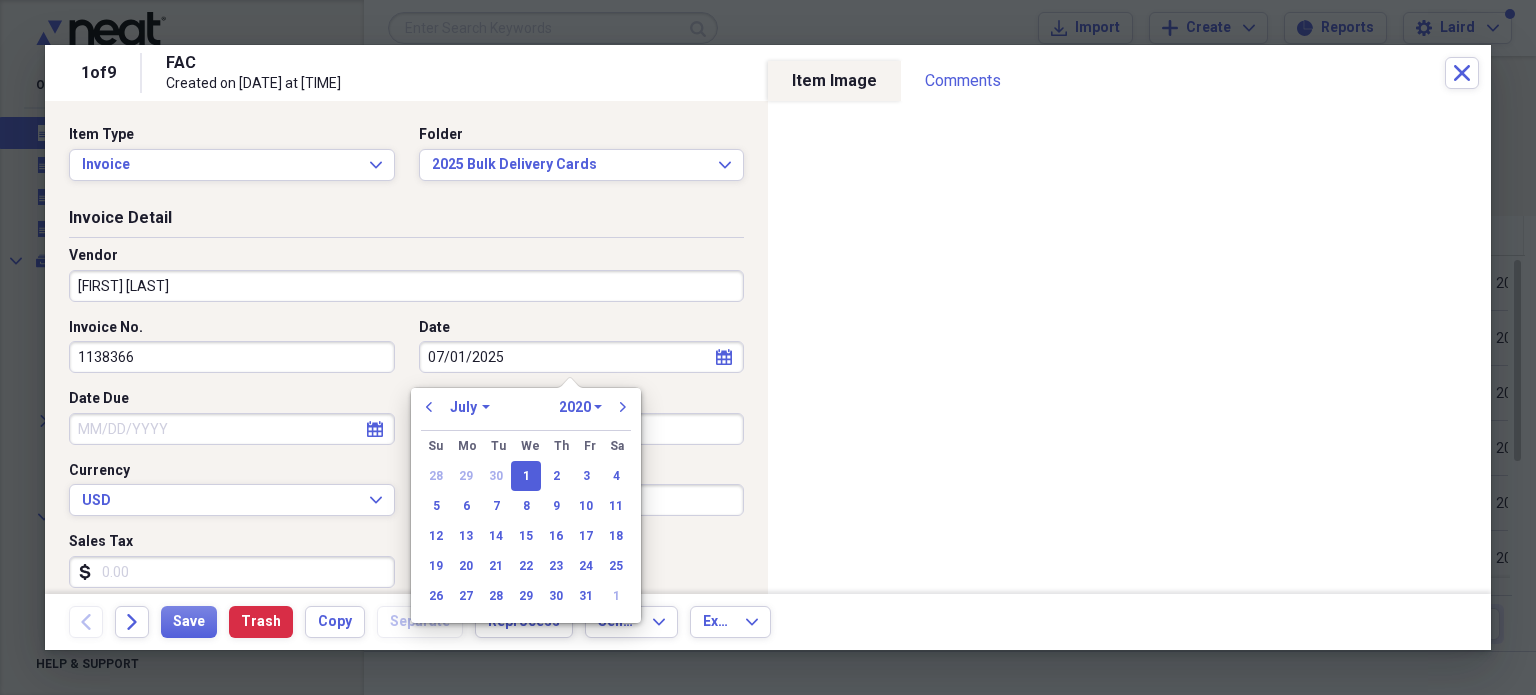 select on "2025" 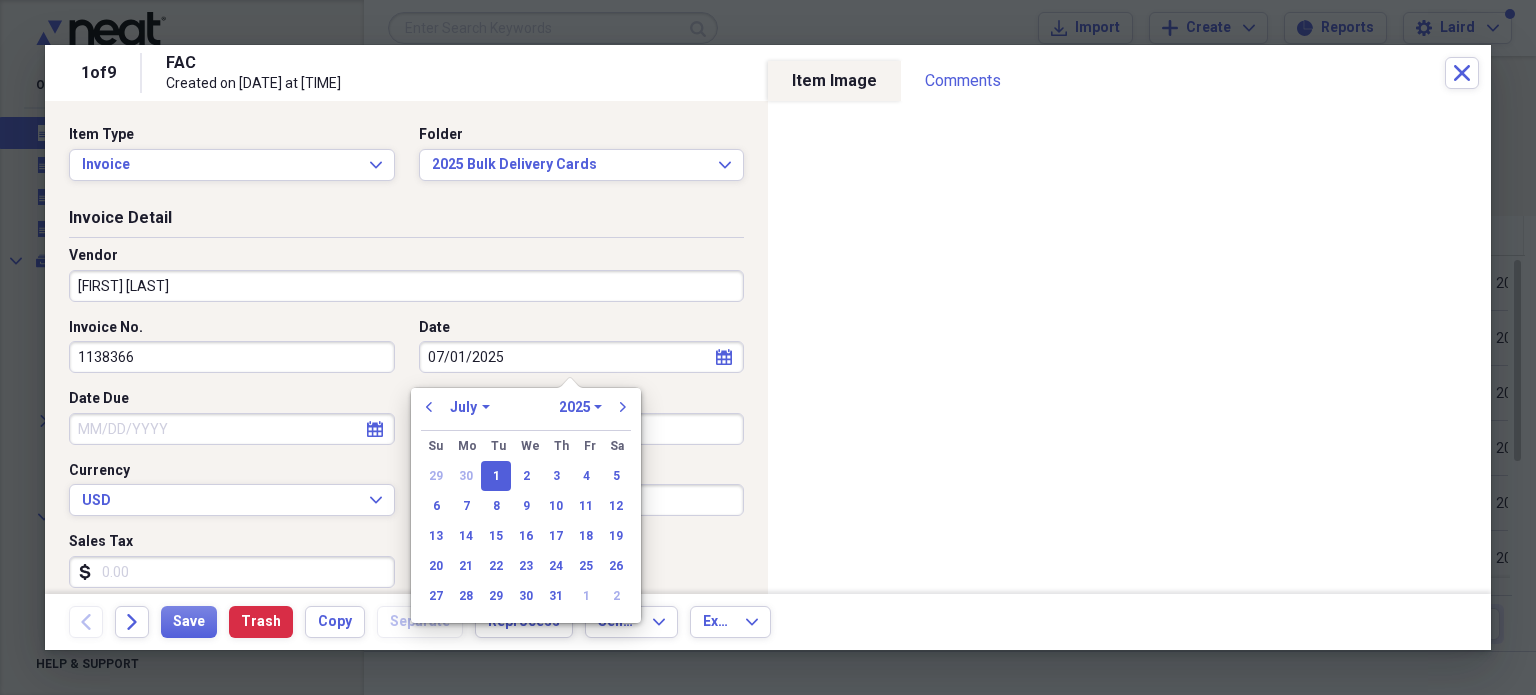 type on "07/01/2025" 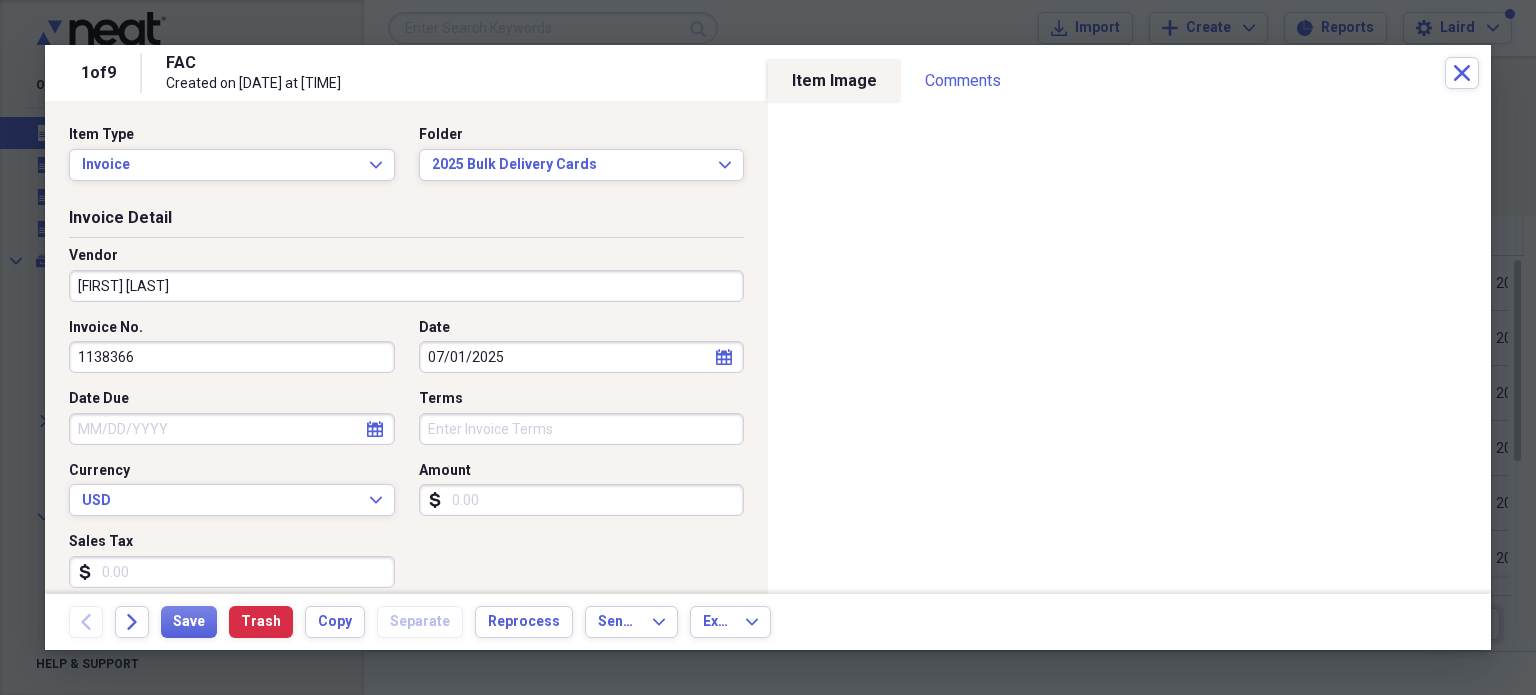 click on "1138366" at bounding box center (232, 357) 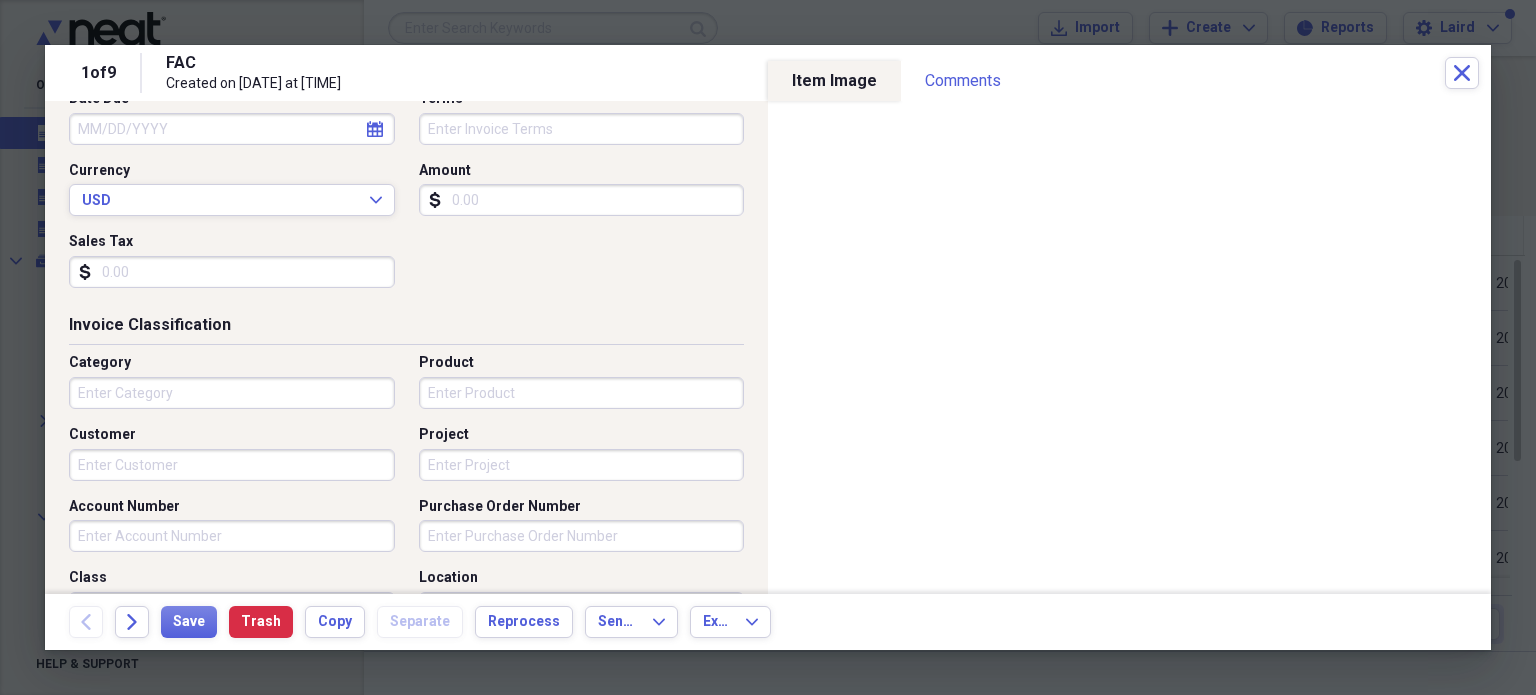 scroll, scrollTop: 0, scrollLeft: 0, axis: both 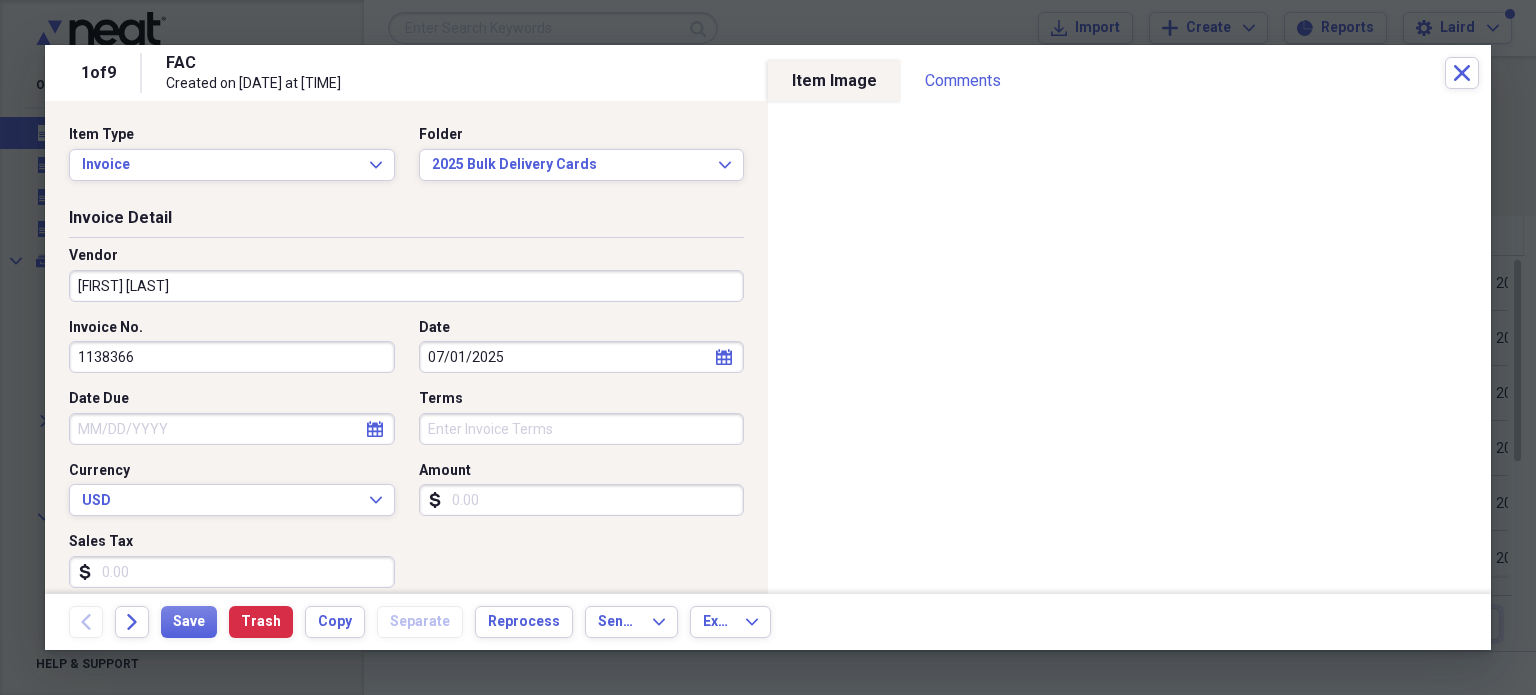 click on "07/01/2025" at bounding box center [582, 357] 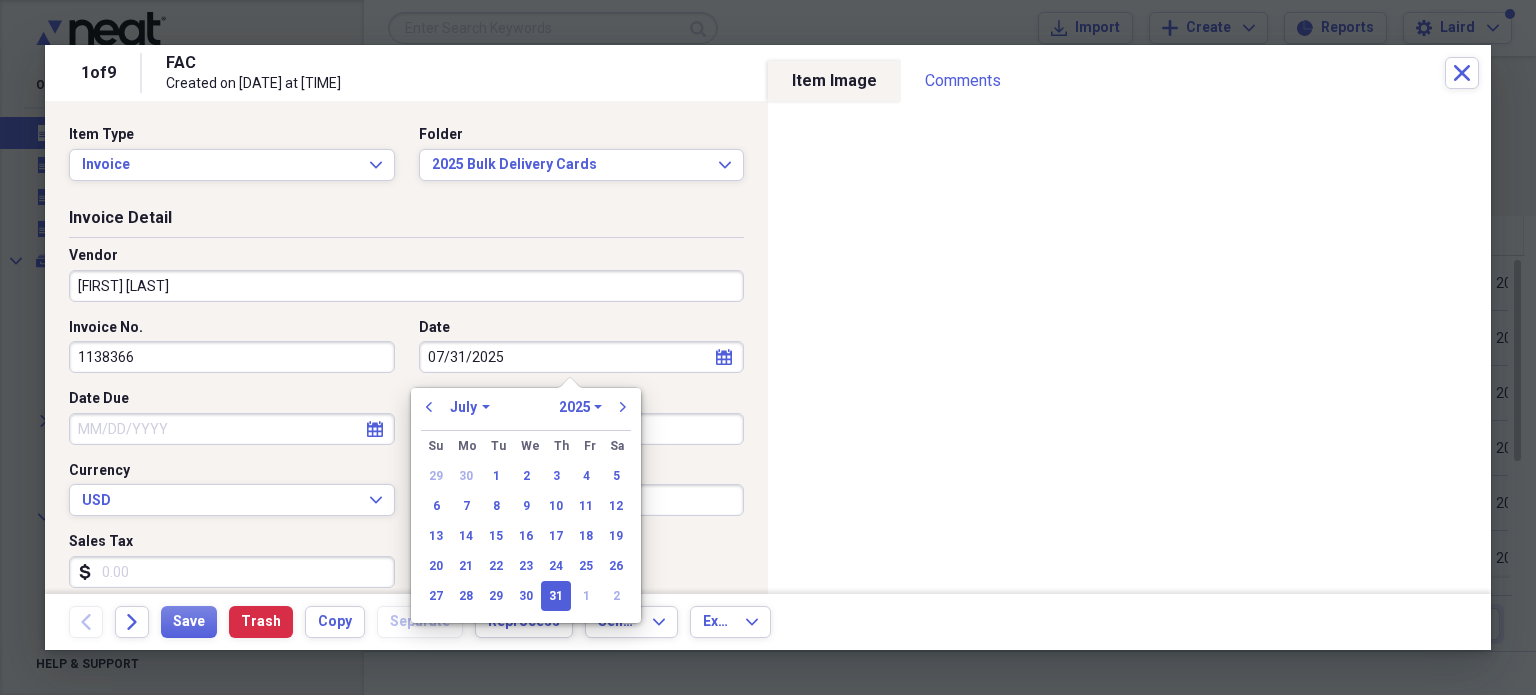 type on "07/31/2025" 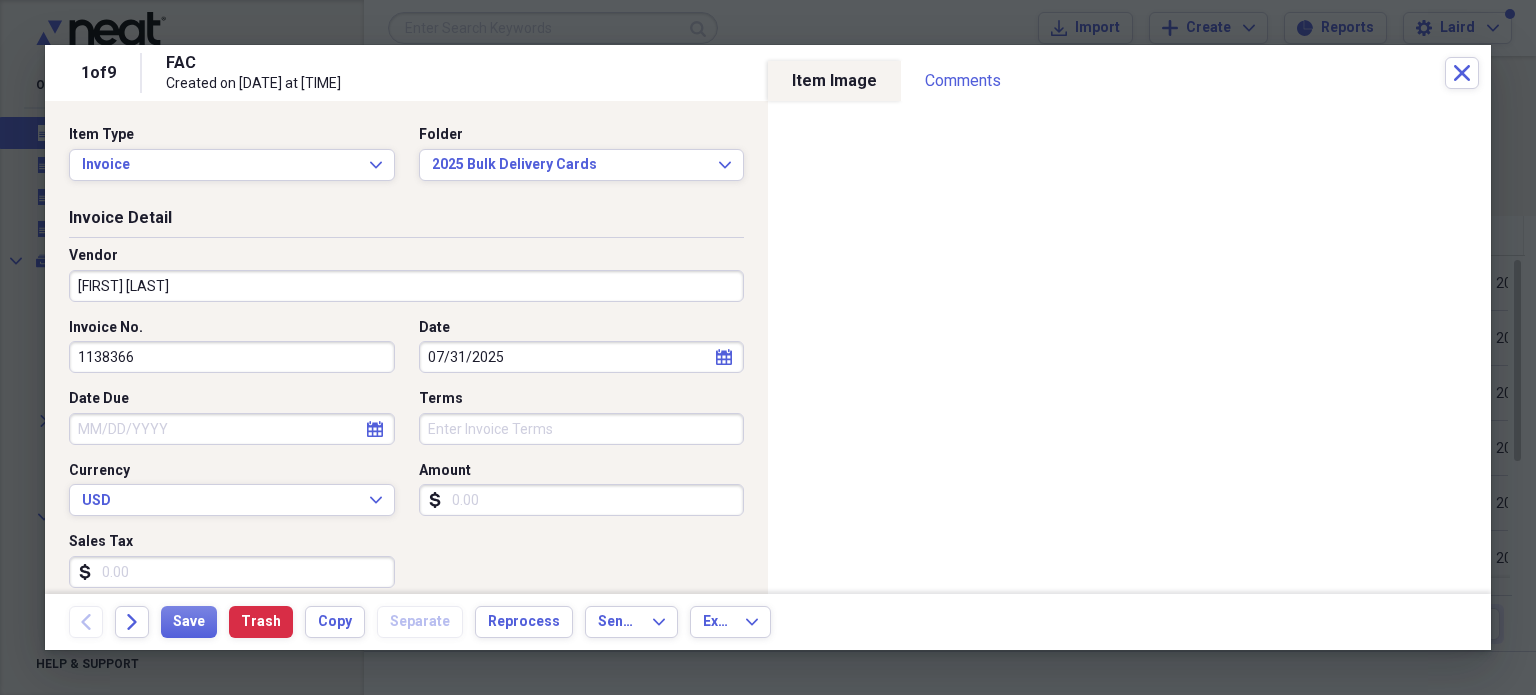 scroll, scrollTop: 300, scrollLeft: 0, axis: vertical 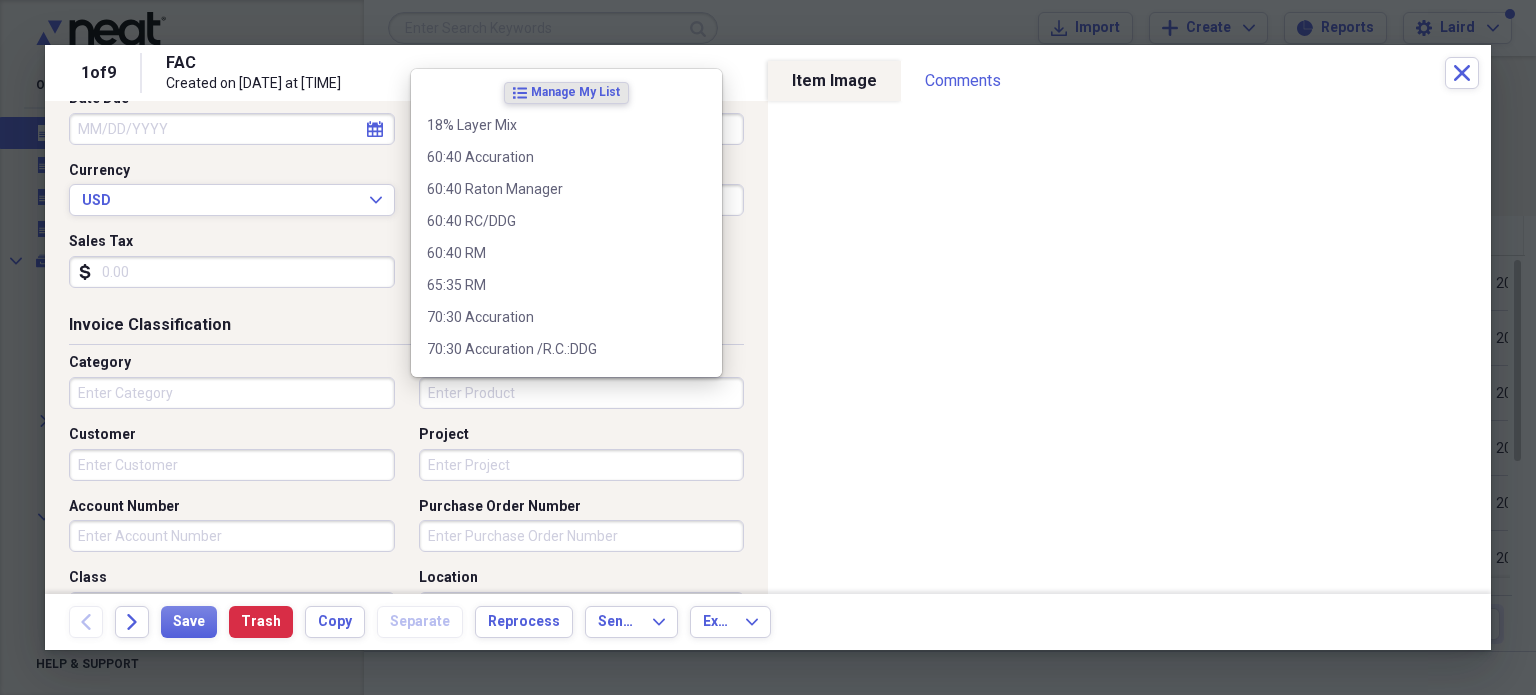 click on "Product" at bounding box center [582, 393] 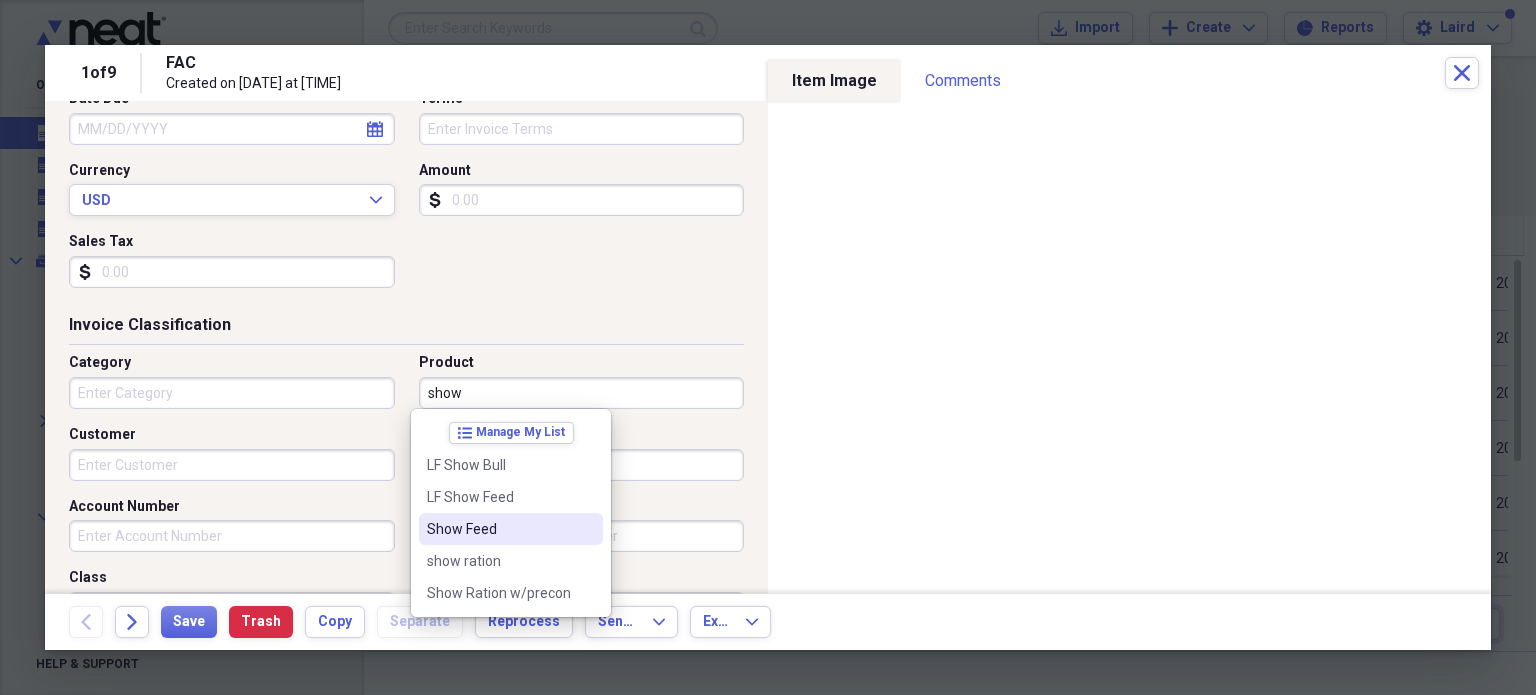 click on "Show Feed" at bounding box center [499, 529] 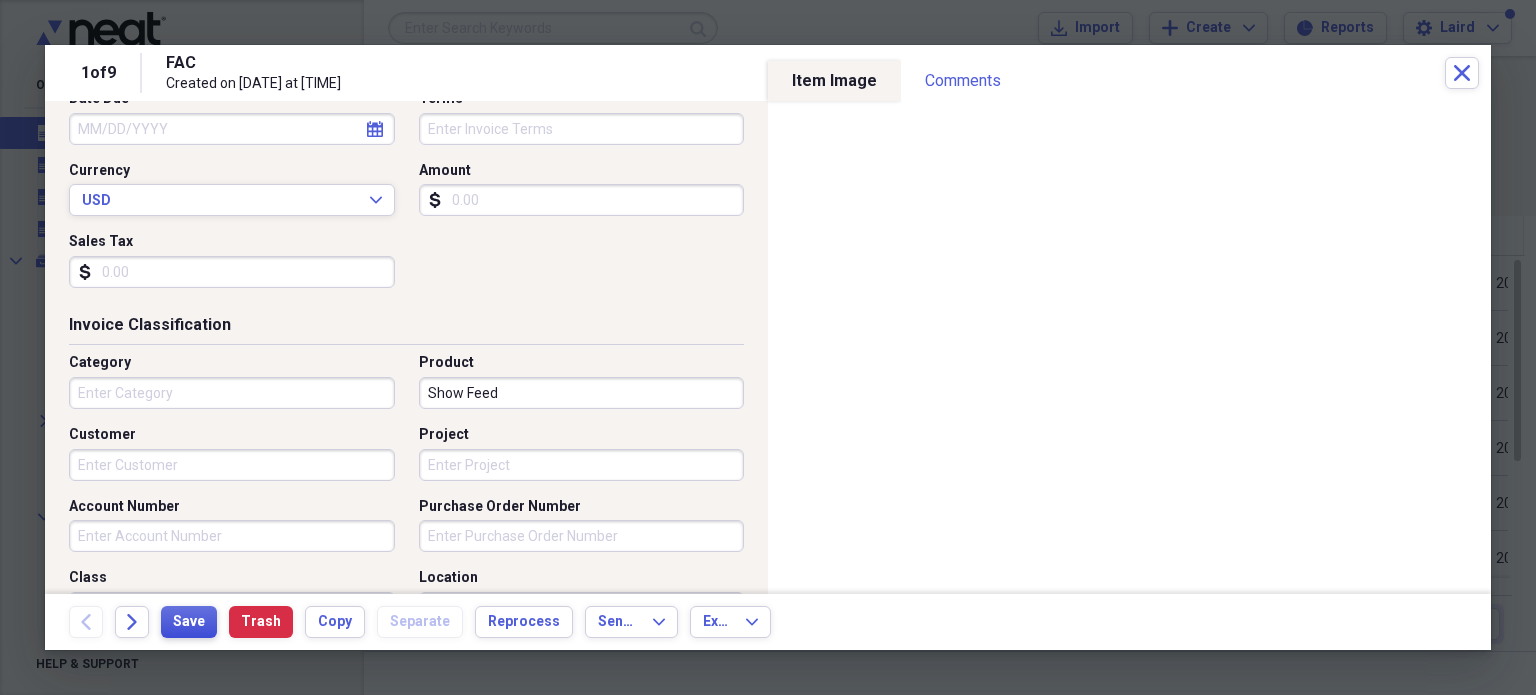 click on "Save" at bounding box center [189, 622] 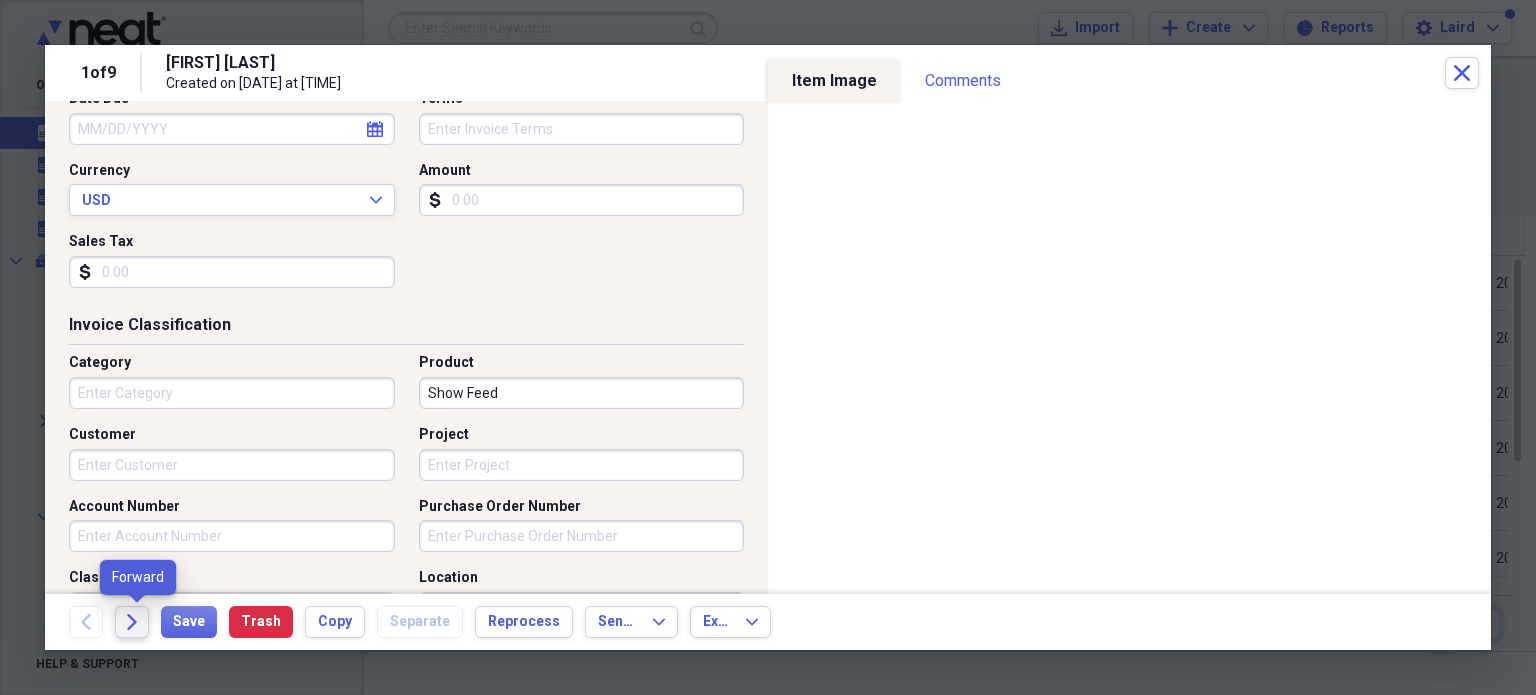 click on "Forward" at bounding box center [132, 622] 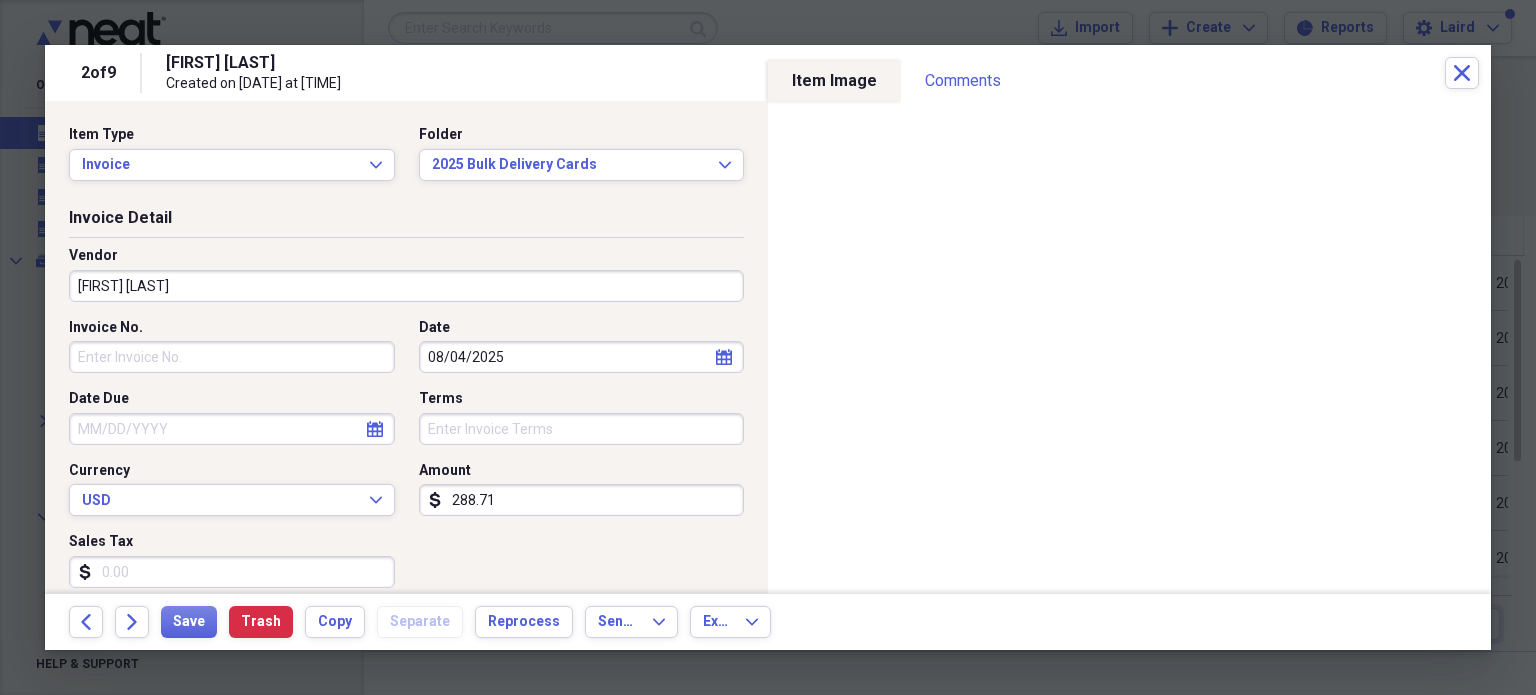 click on "[FIRST] [LAST]" at bounding box center [406, 286] 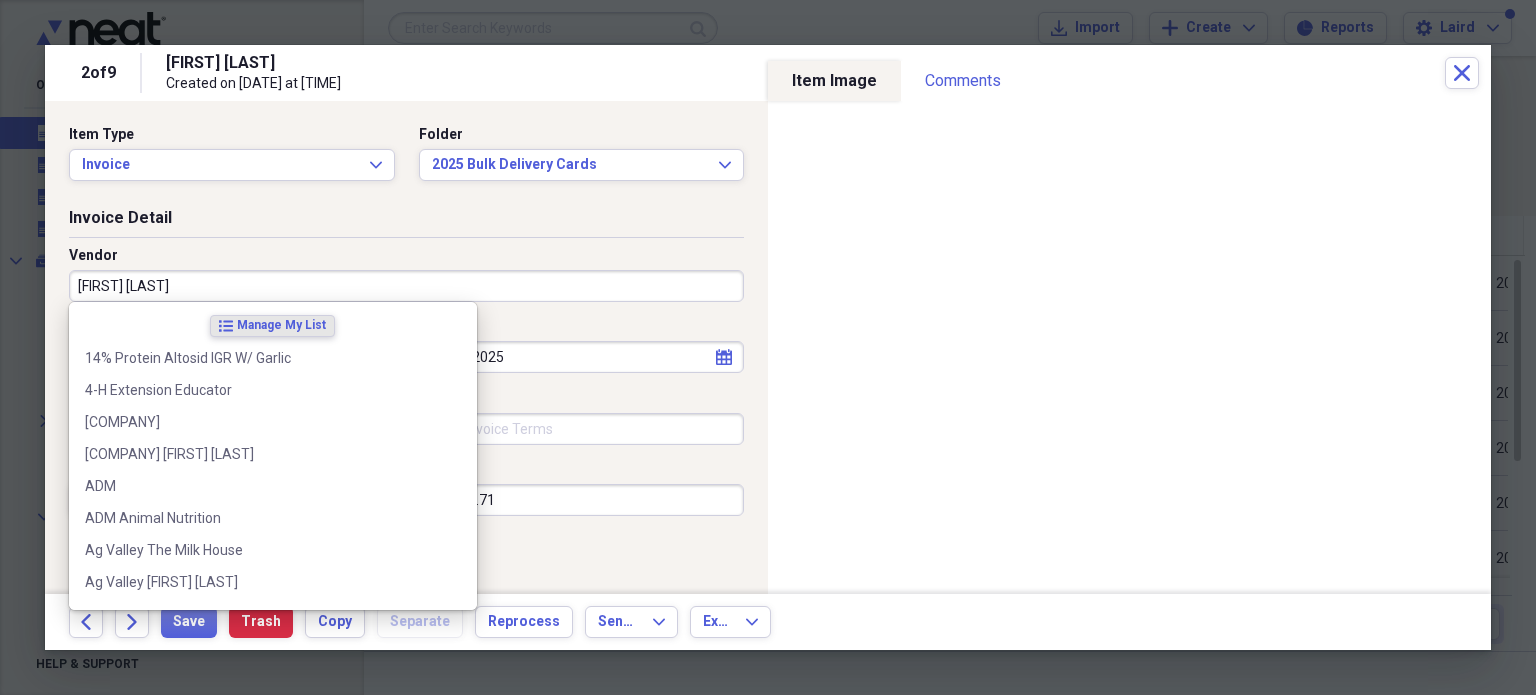 click on "[FIRST] [LAST]" at bounding box center [406, 286] 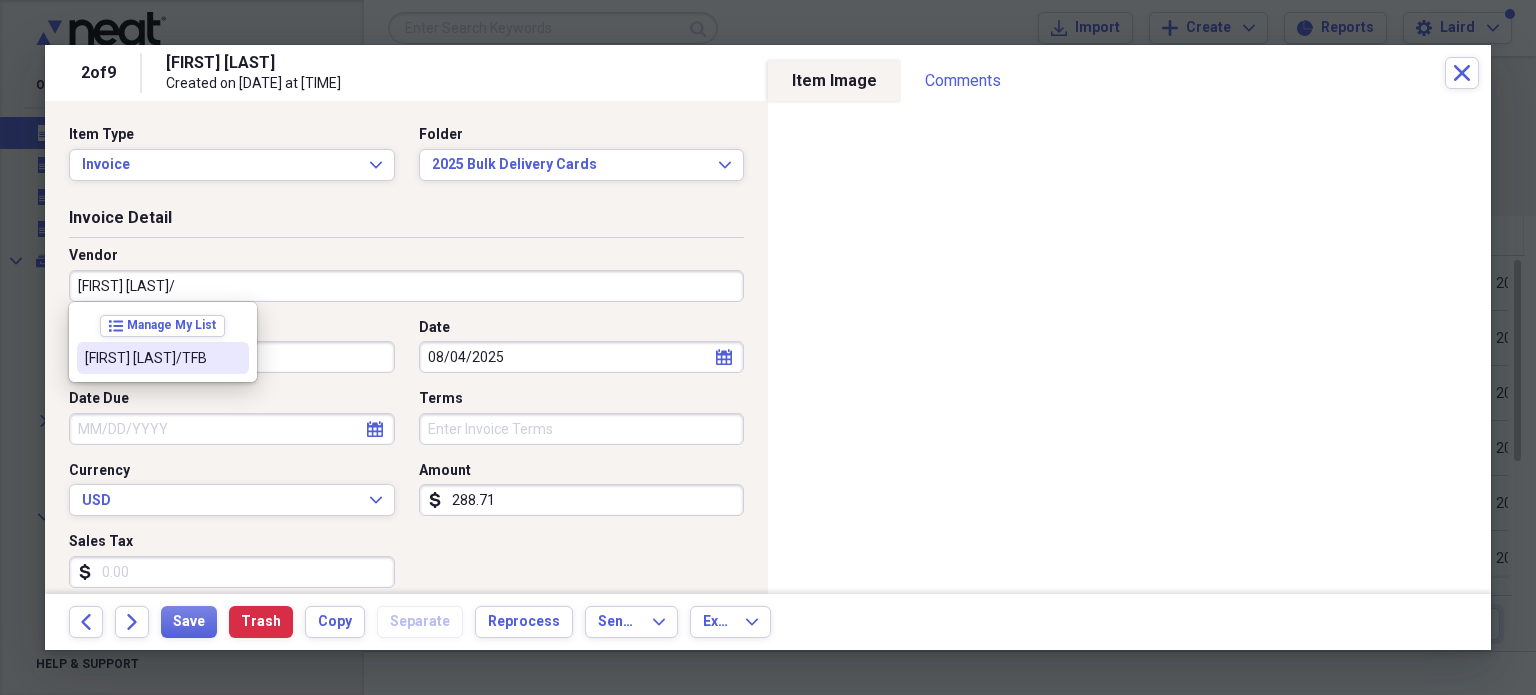 click on "[FIRST] [LAST]/TFB" at bounding box center (163, 358) 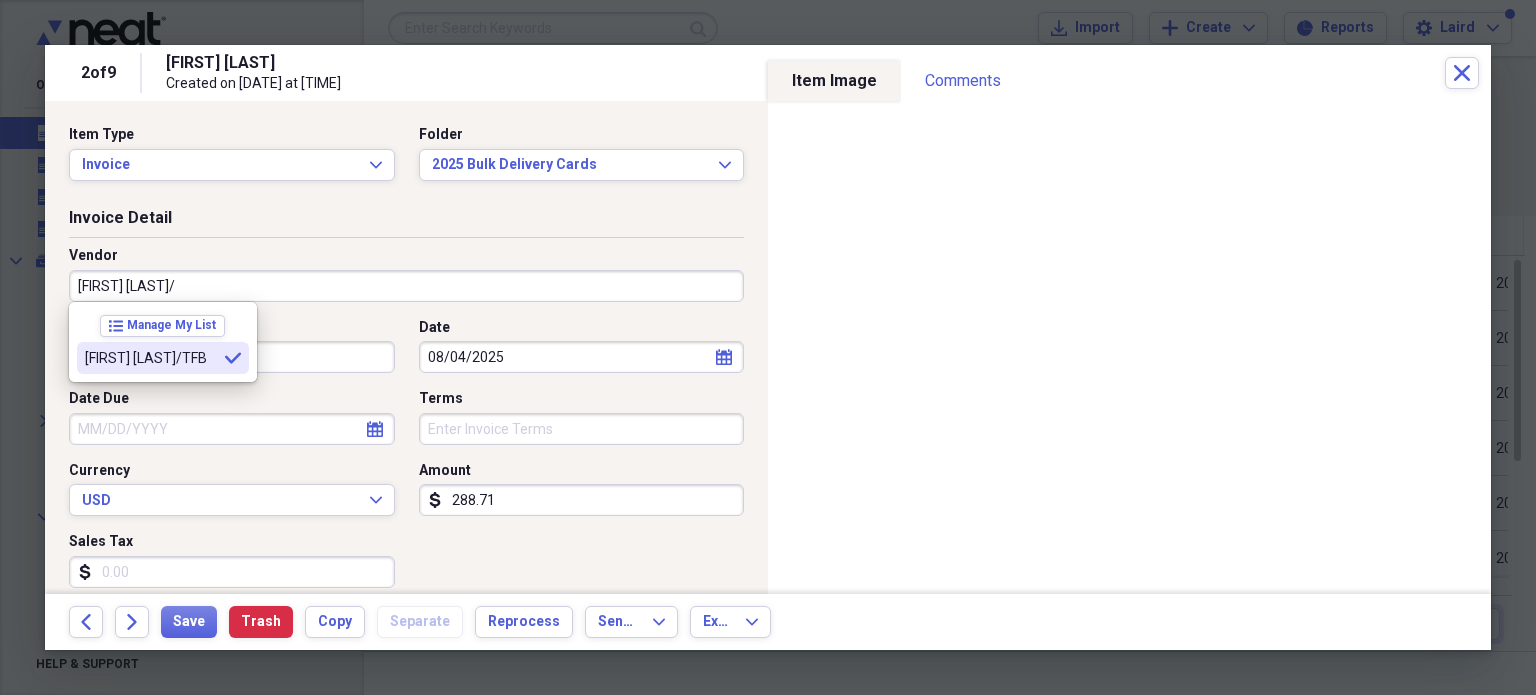 type on "[FIRST] [LAST]/TFB" 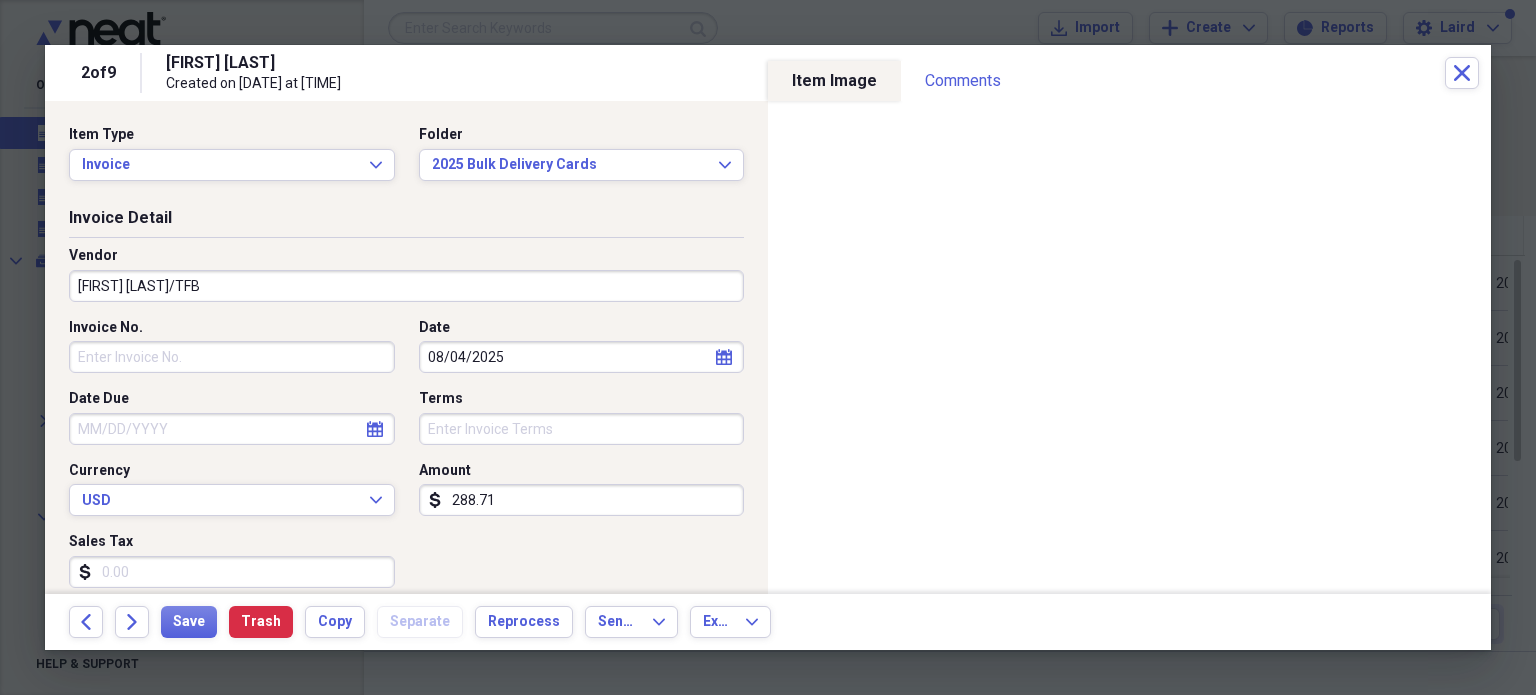click at bounding box center (232, 357) 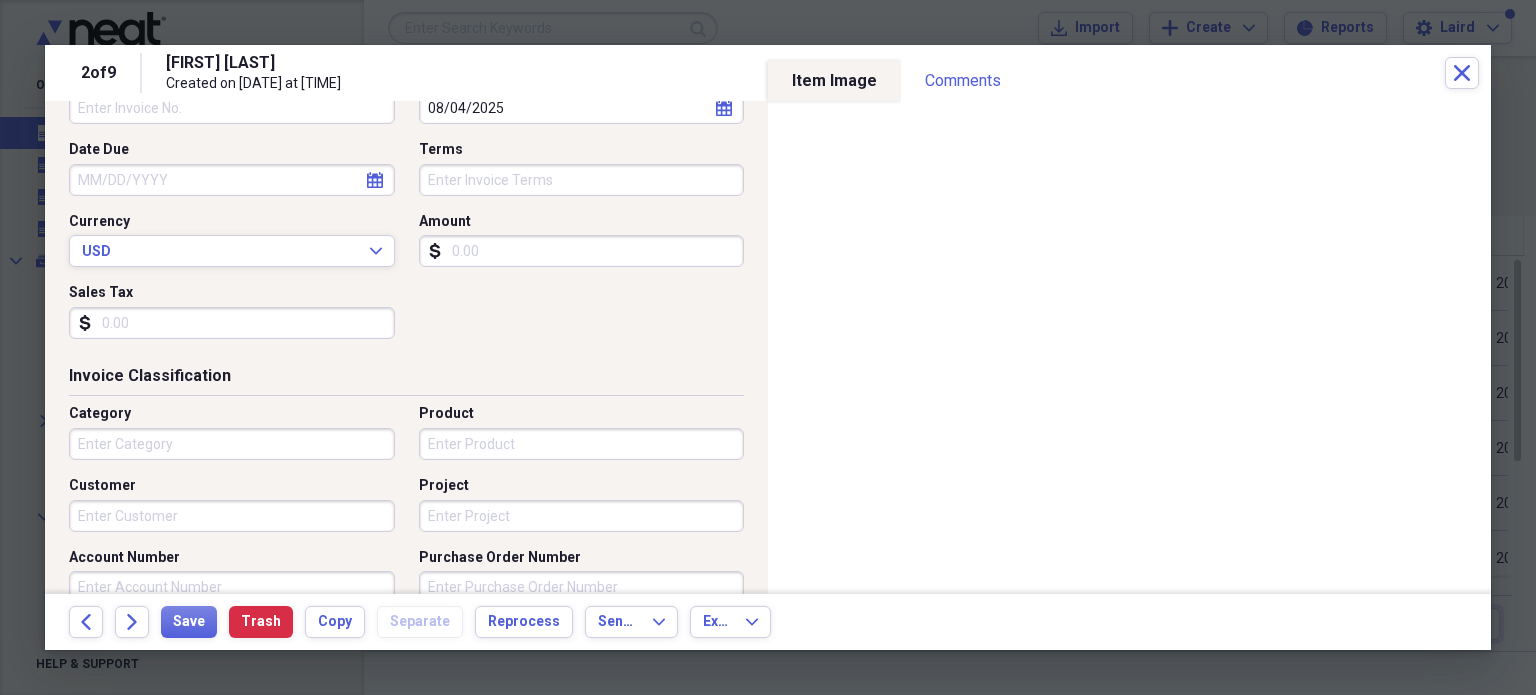 scroll, scrollTop: 300, scrollLeft: 0, axis: vertical 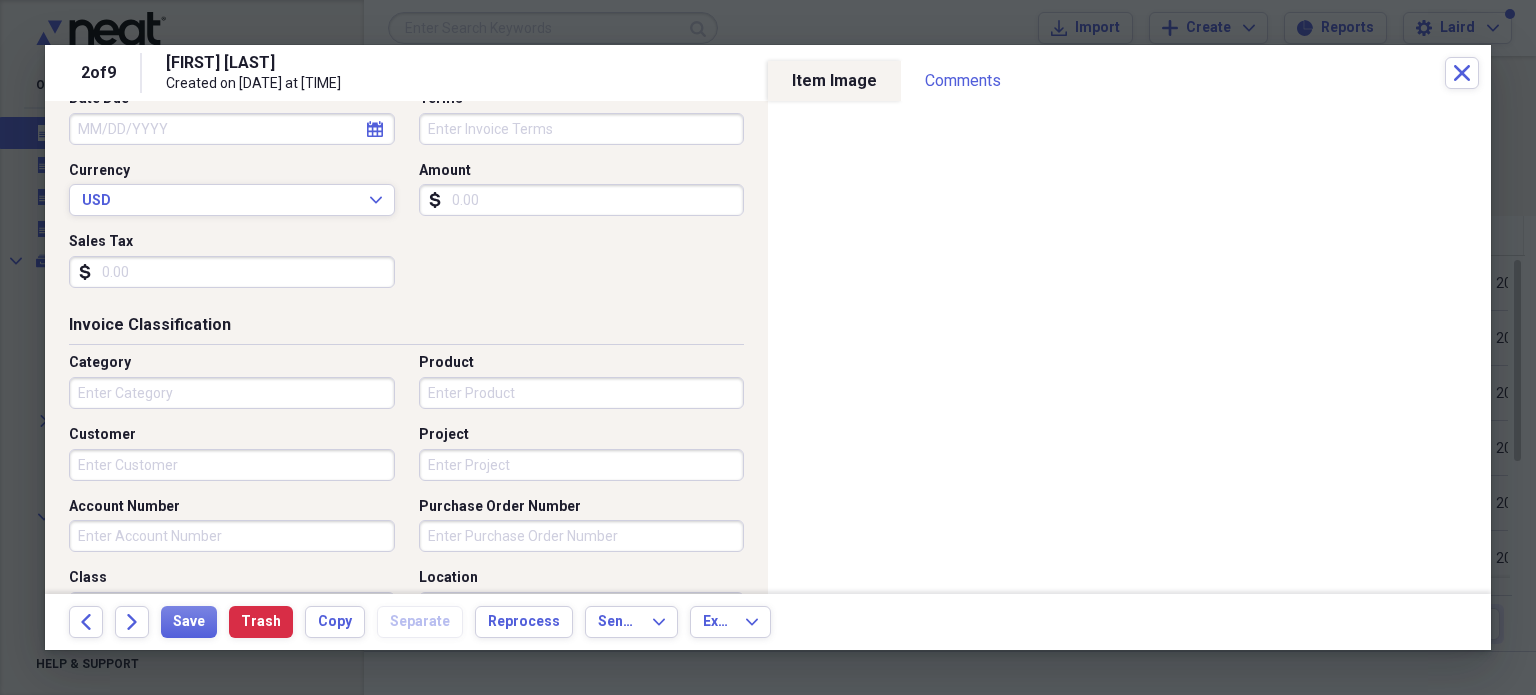 type 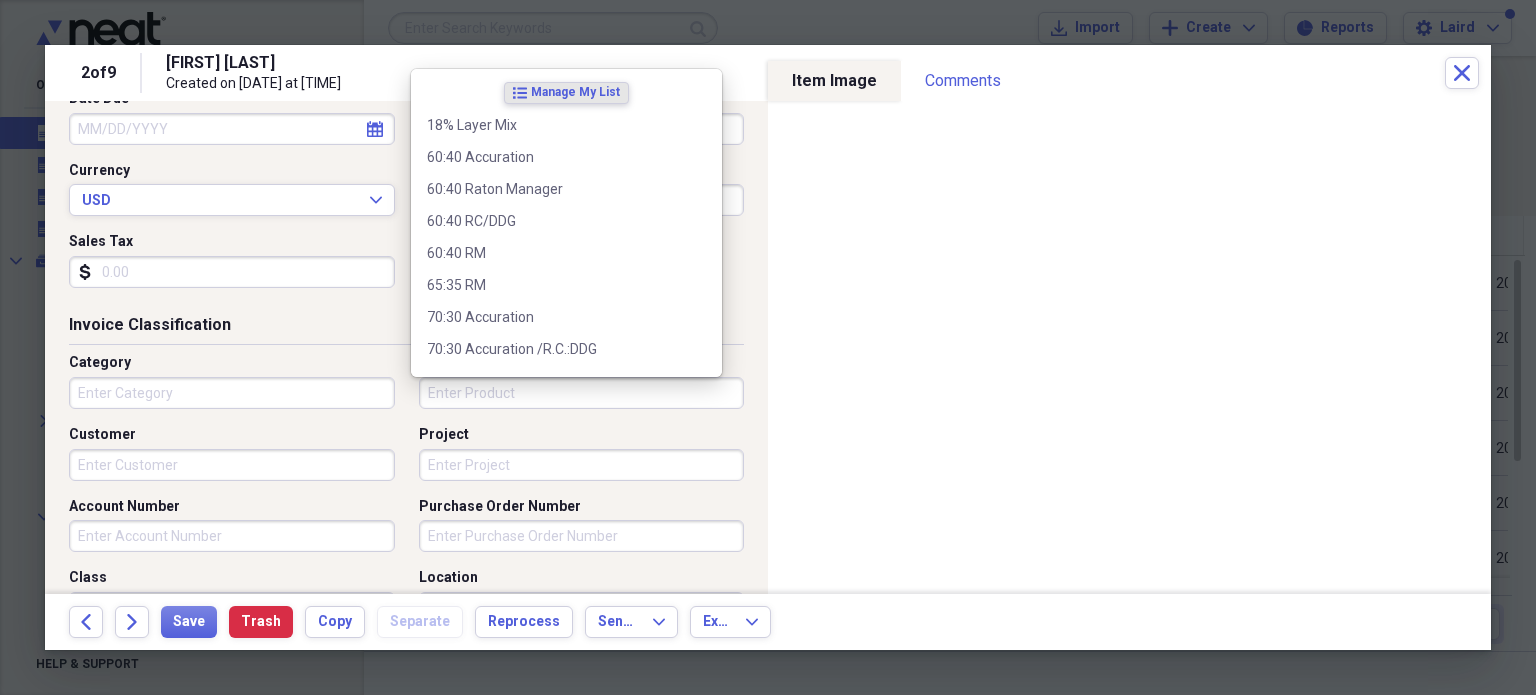 click on "Product" at bounding box center (582, 393) 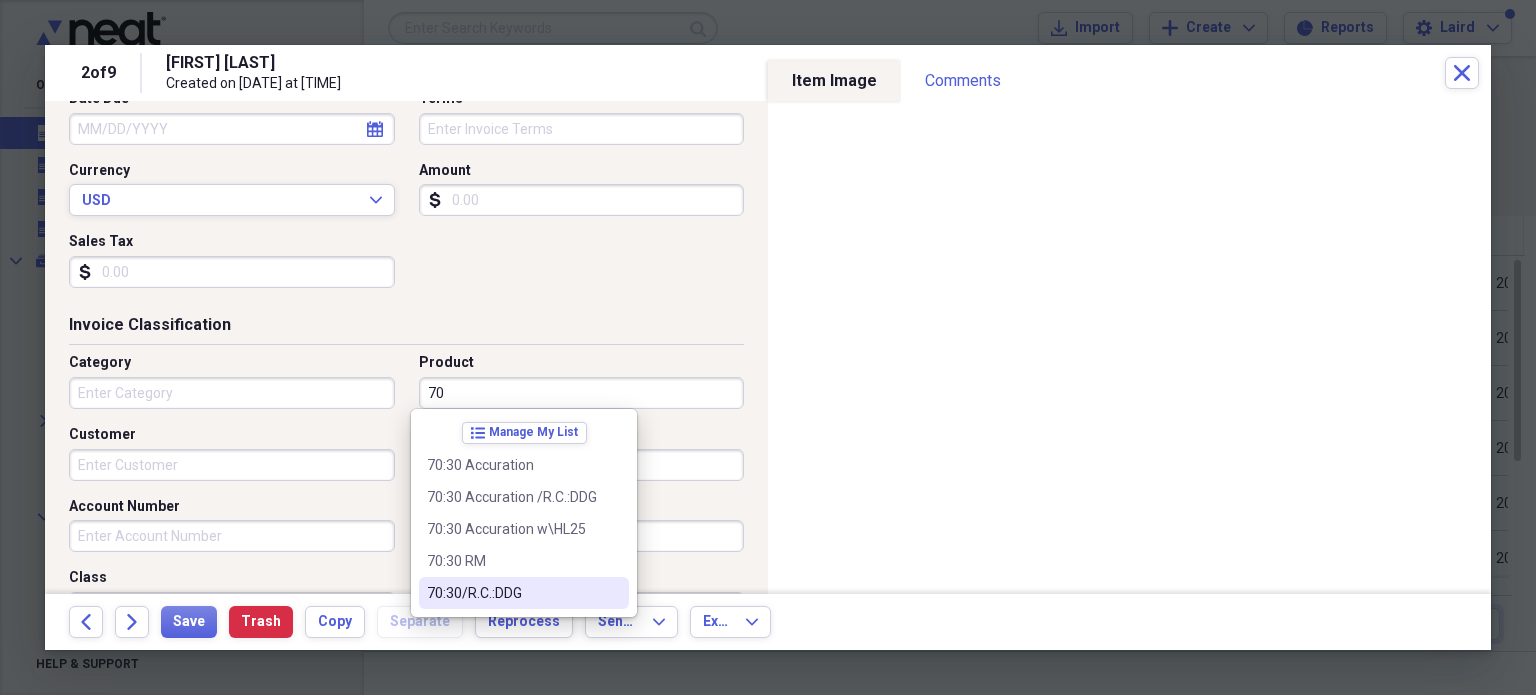 click at bounding box center [512, 593] 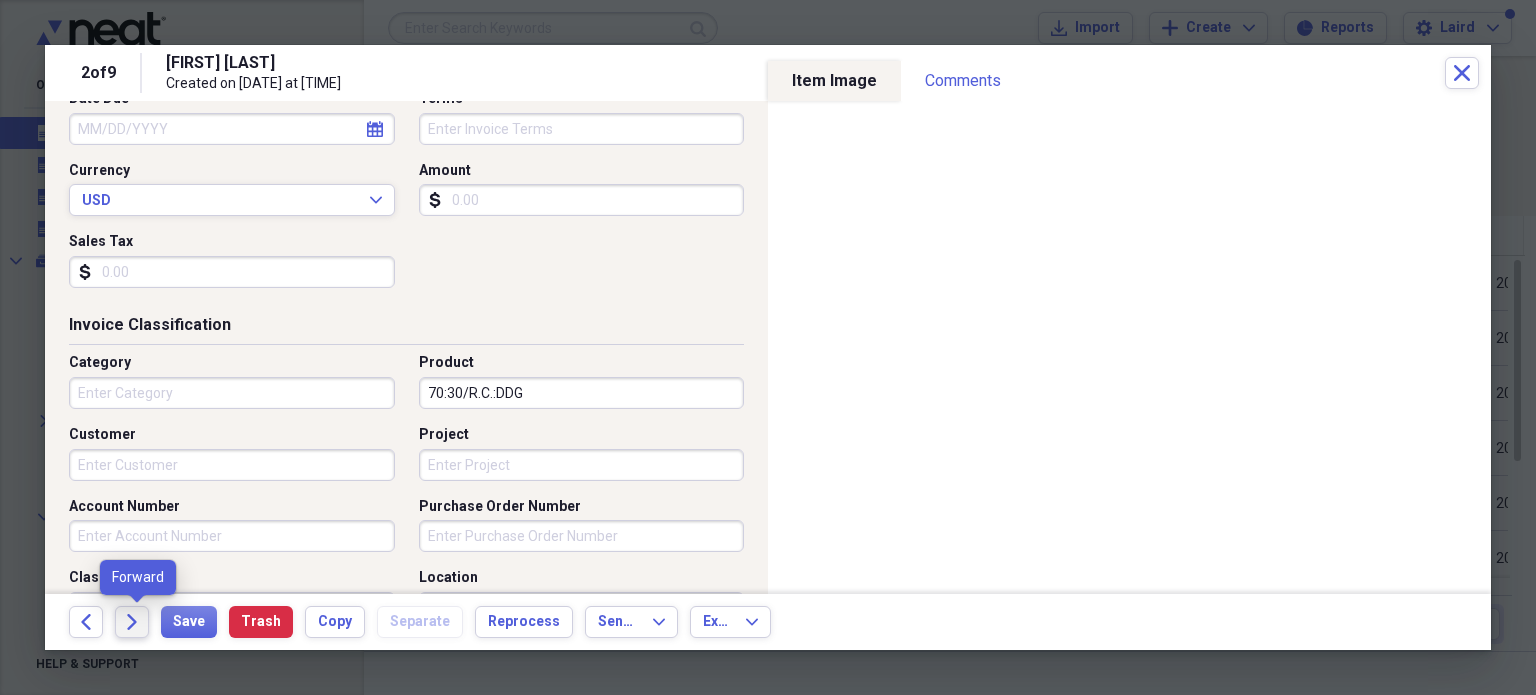 click 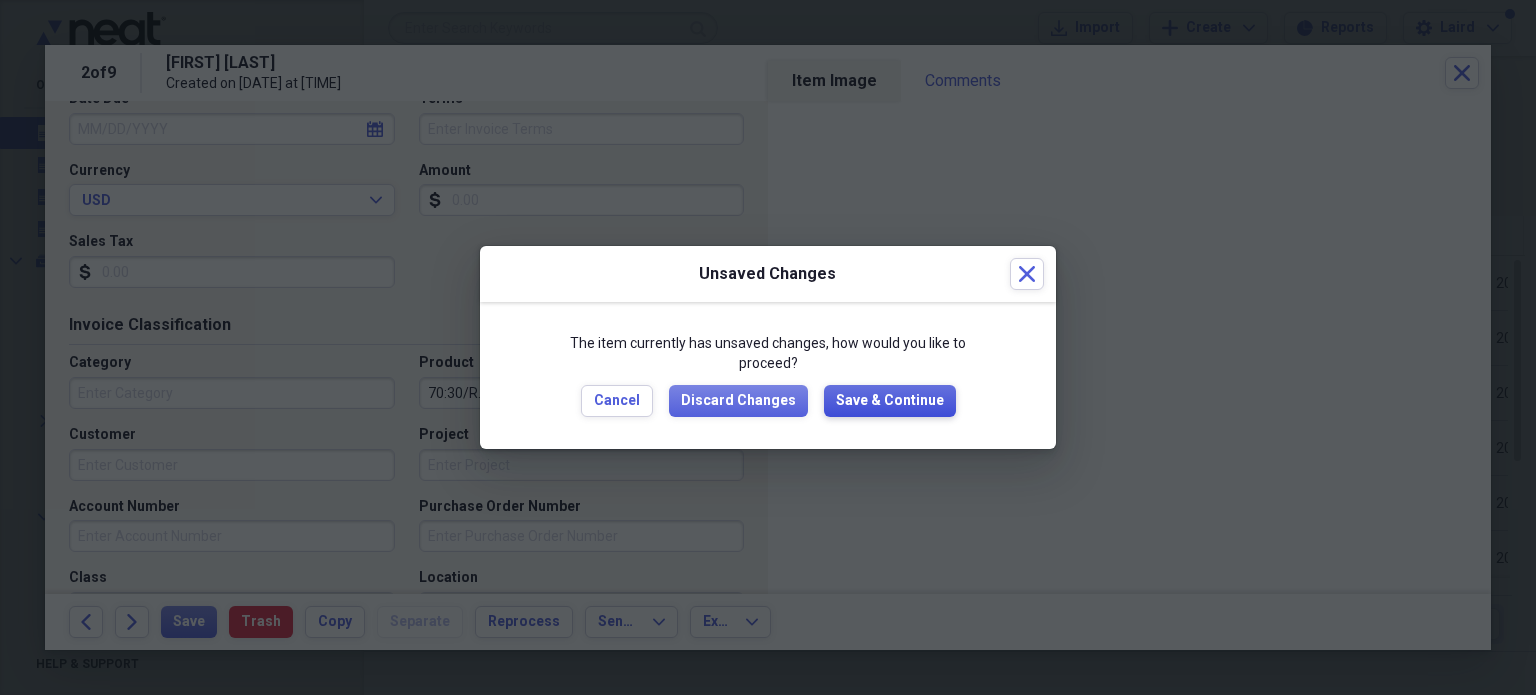 click on "Save & Continue" at bounding box center [890, 401] 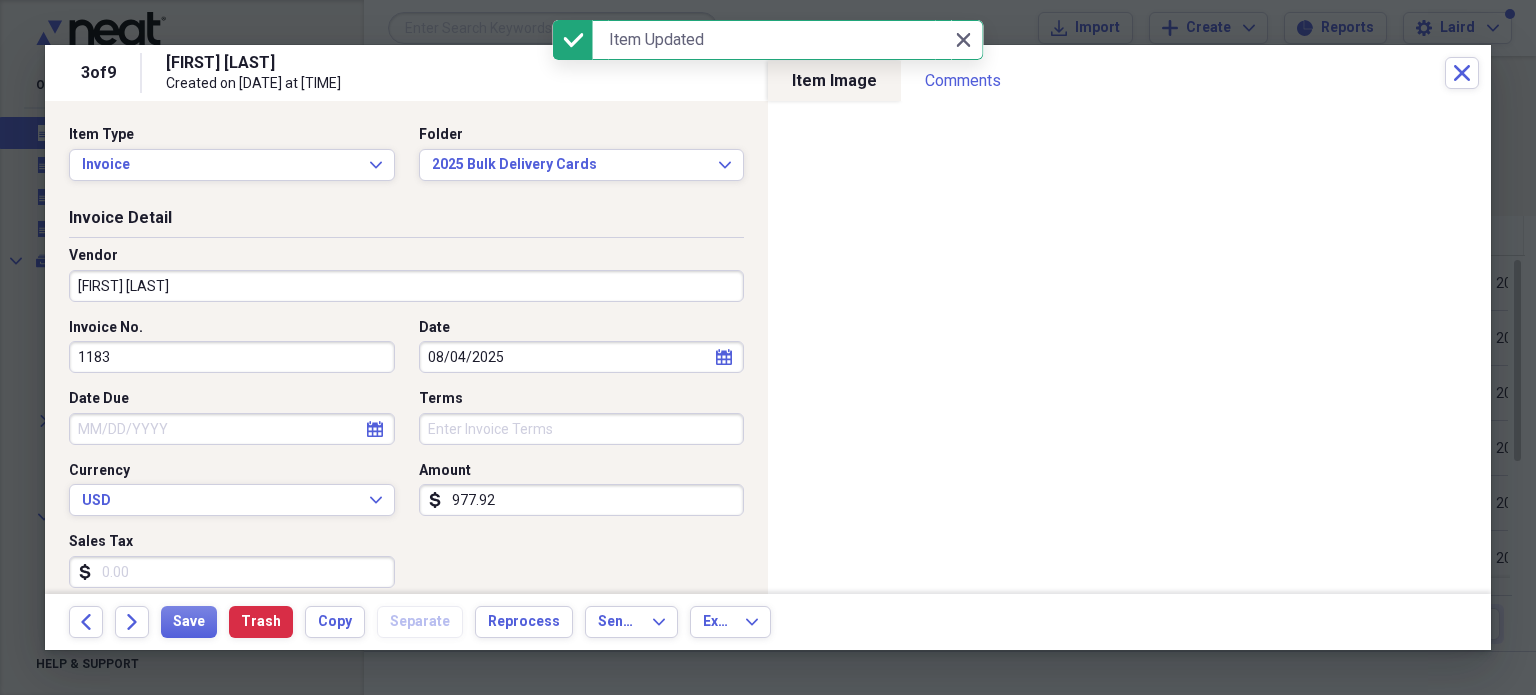 click on "1183" at bounding box center [232, 357] 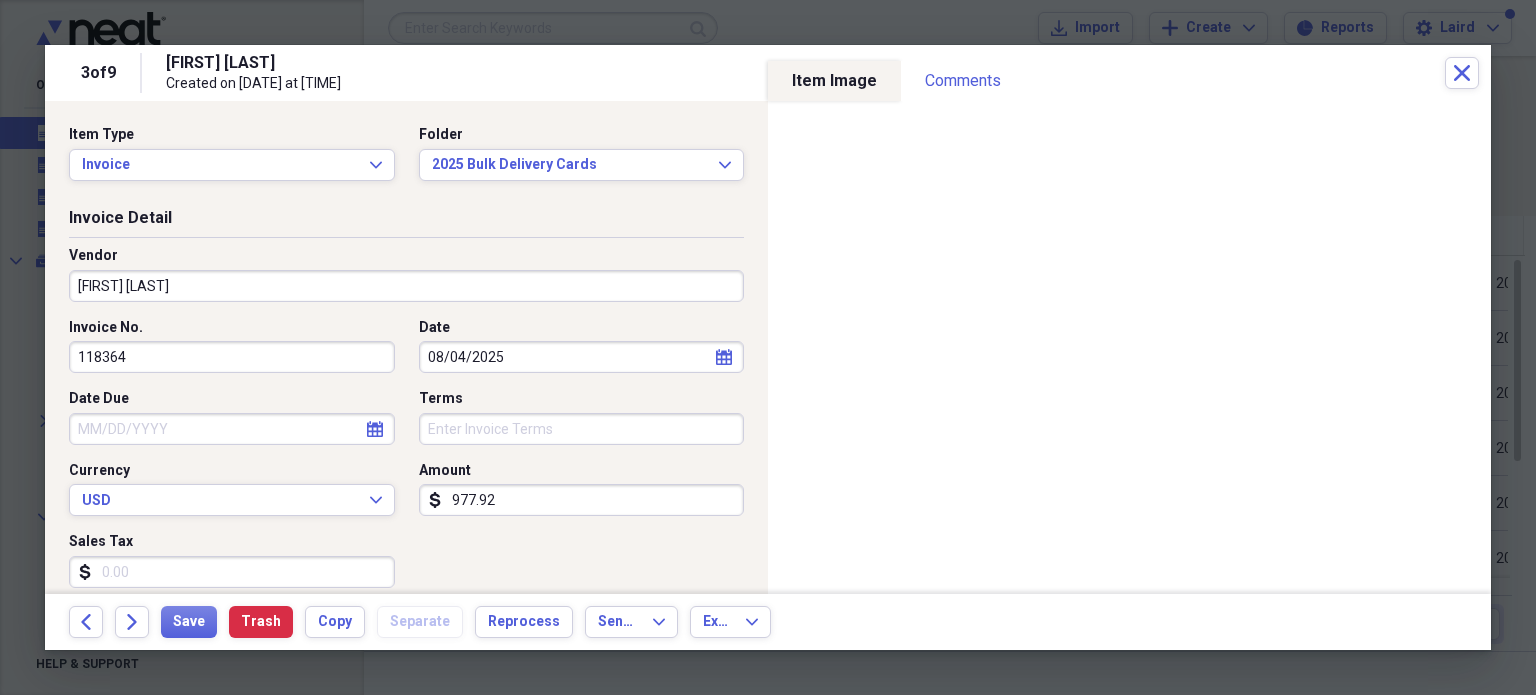 type 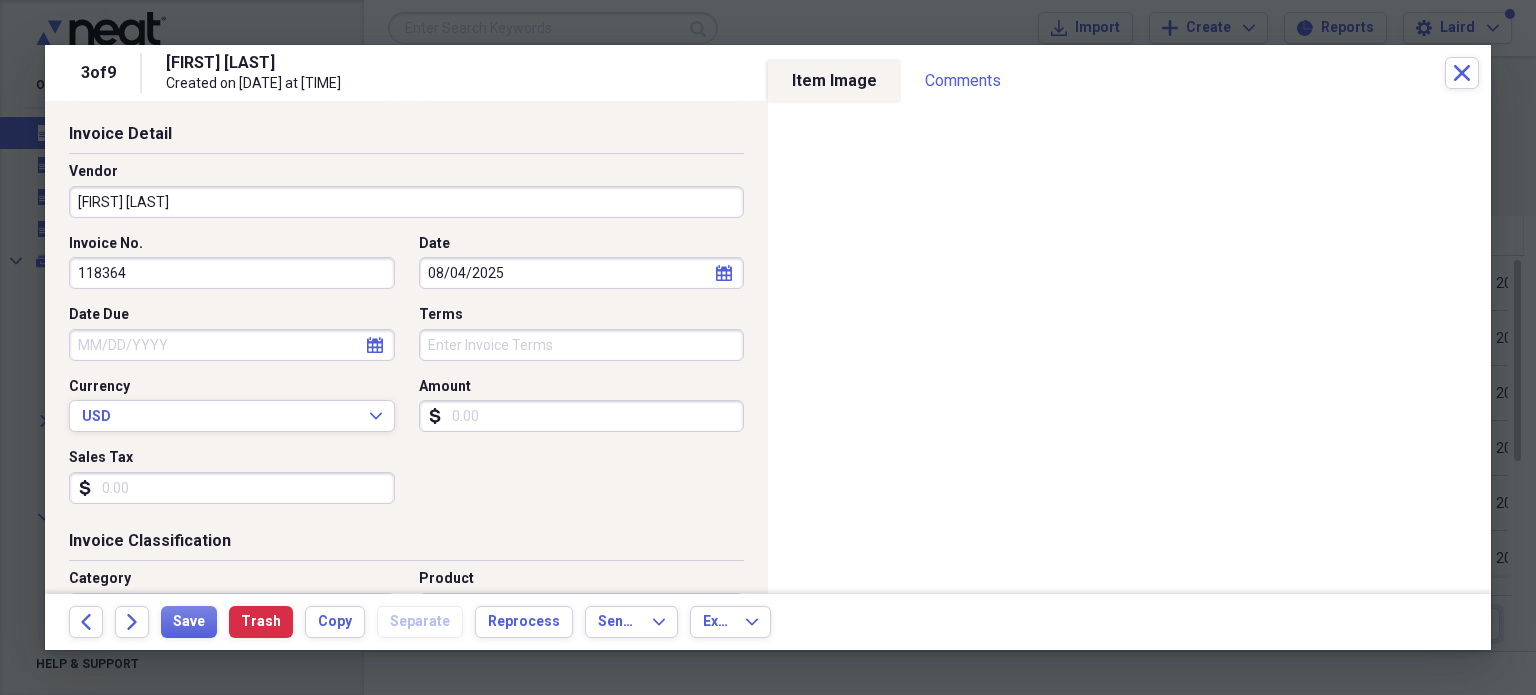 scroll, scrollTop: 200, scrollLeft: 0, axis: vertical 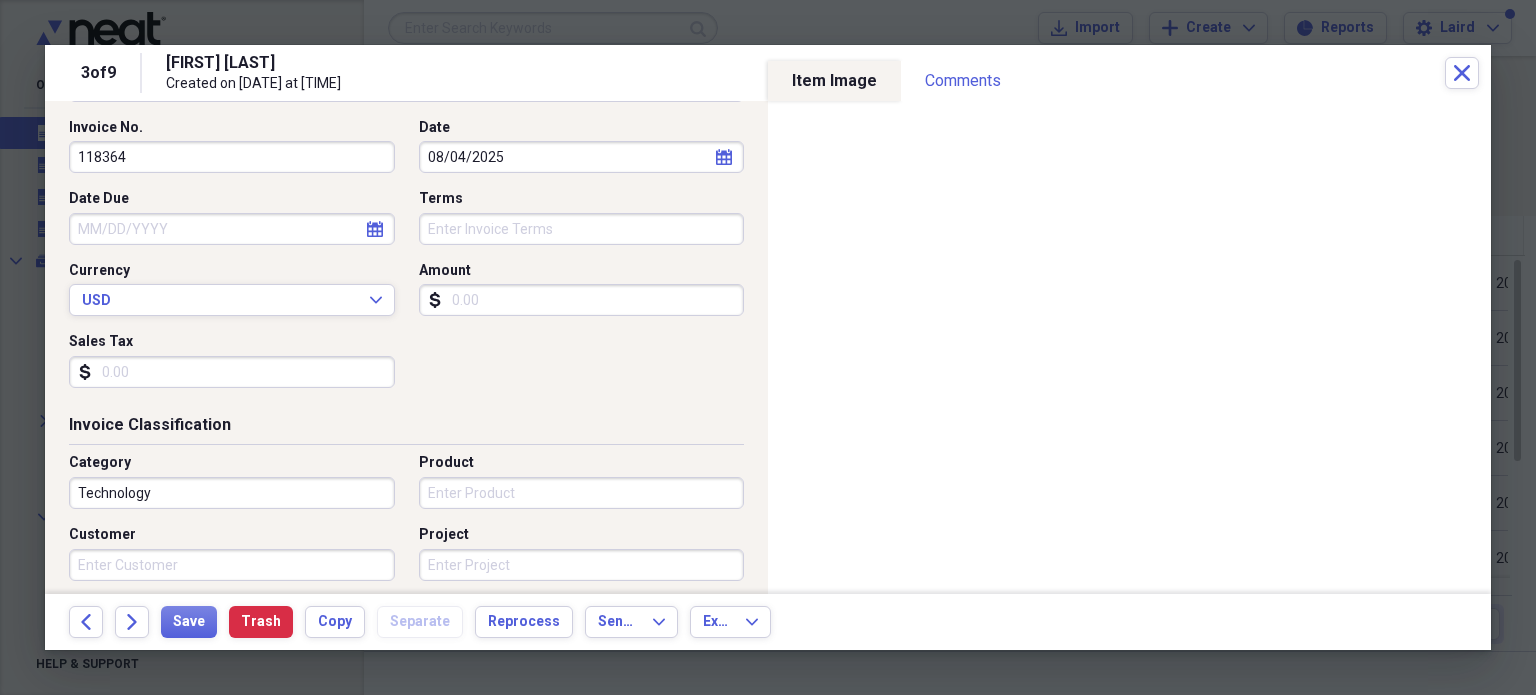 type 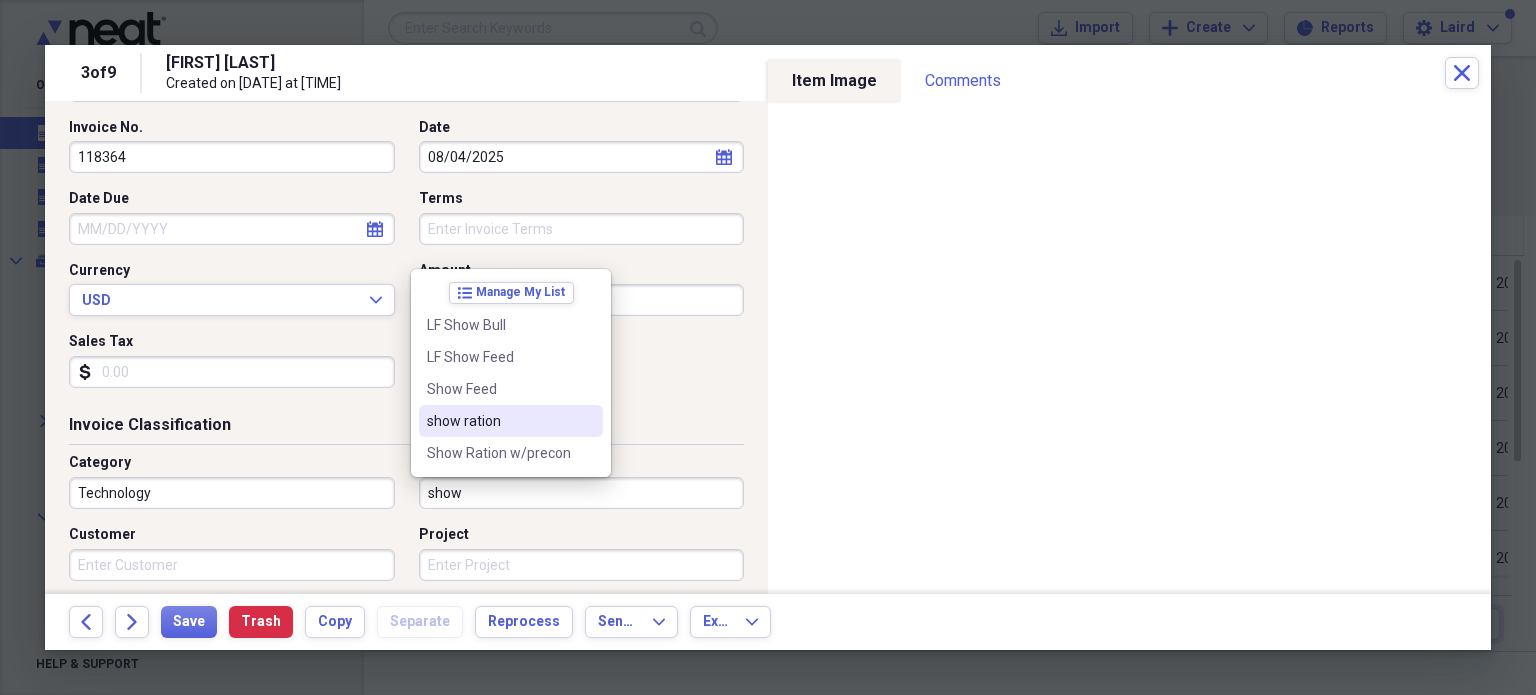 click on "show ration" at bounding box center [499, 421] 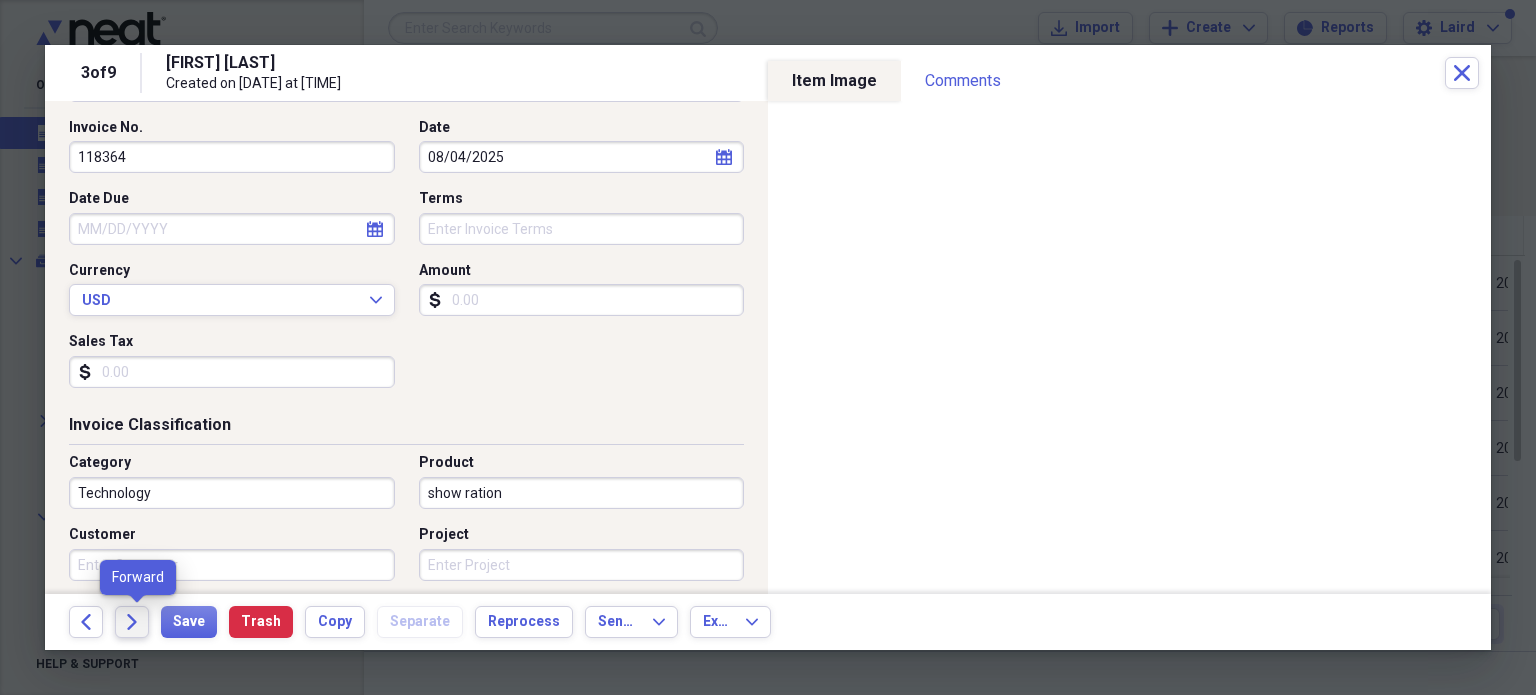 click on "Forward" 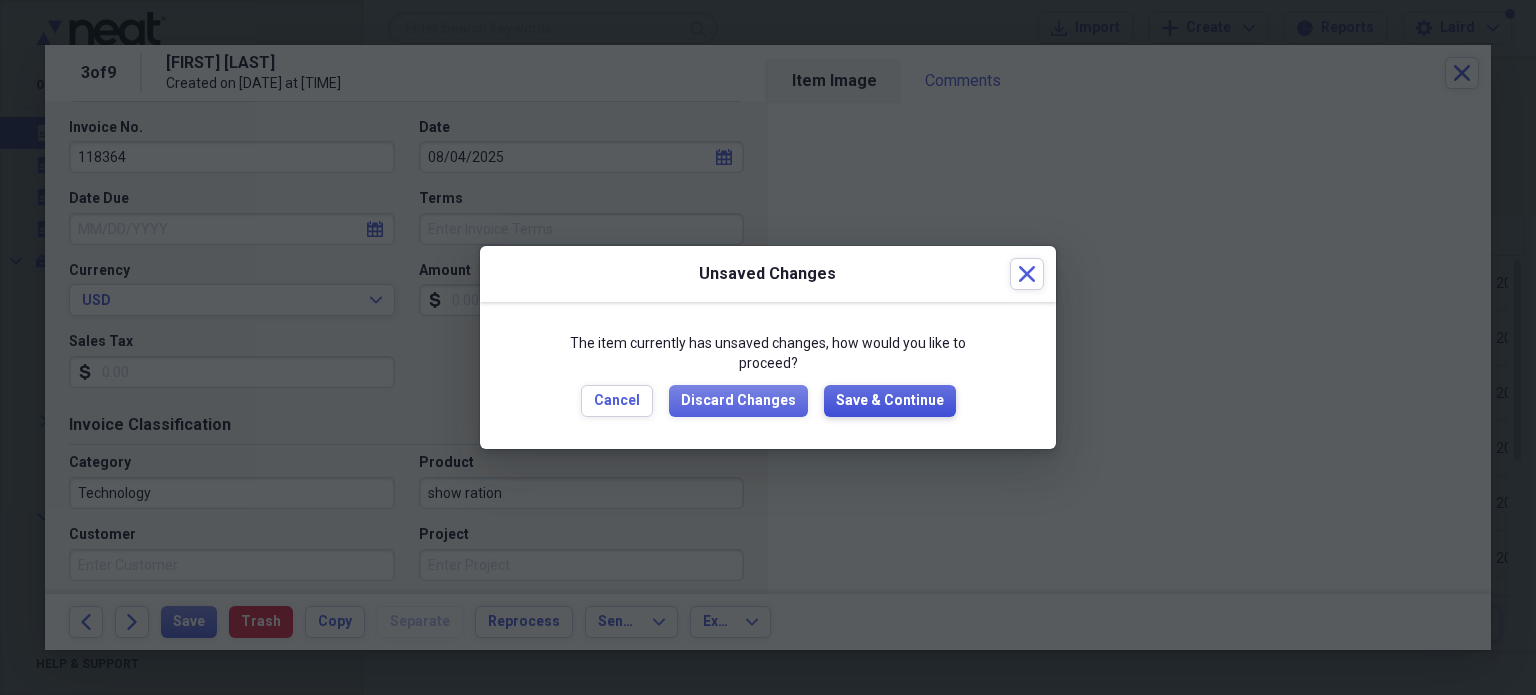 click on "Save & Continue" at bounding box center [890, 401] 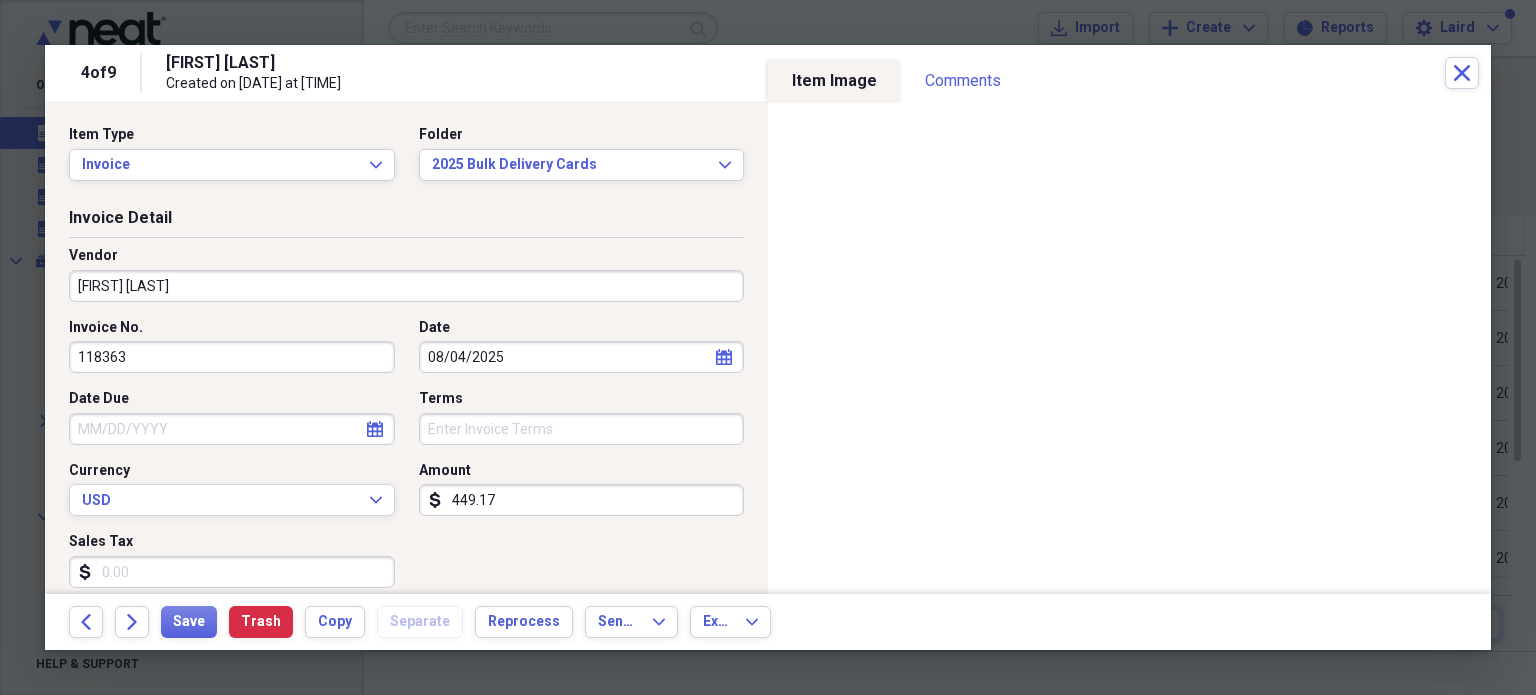 click on "449.17" at bounding box center [582, 500] 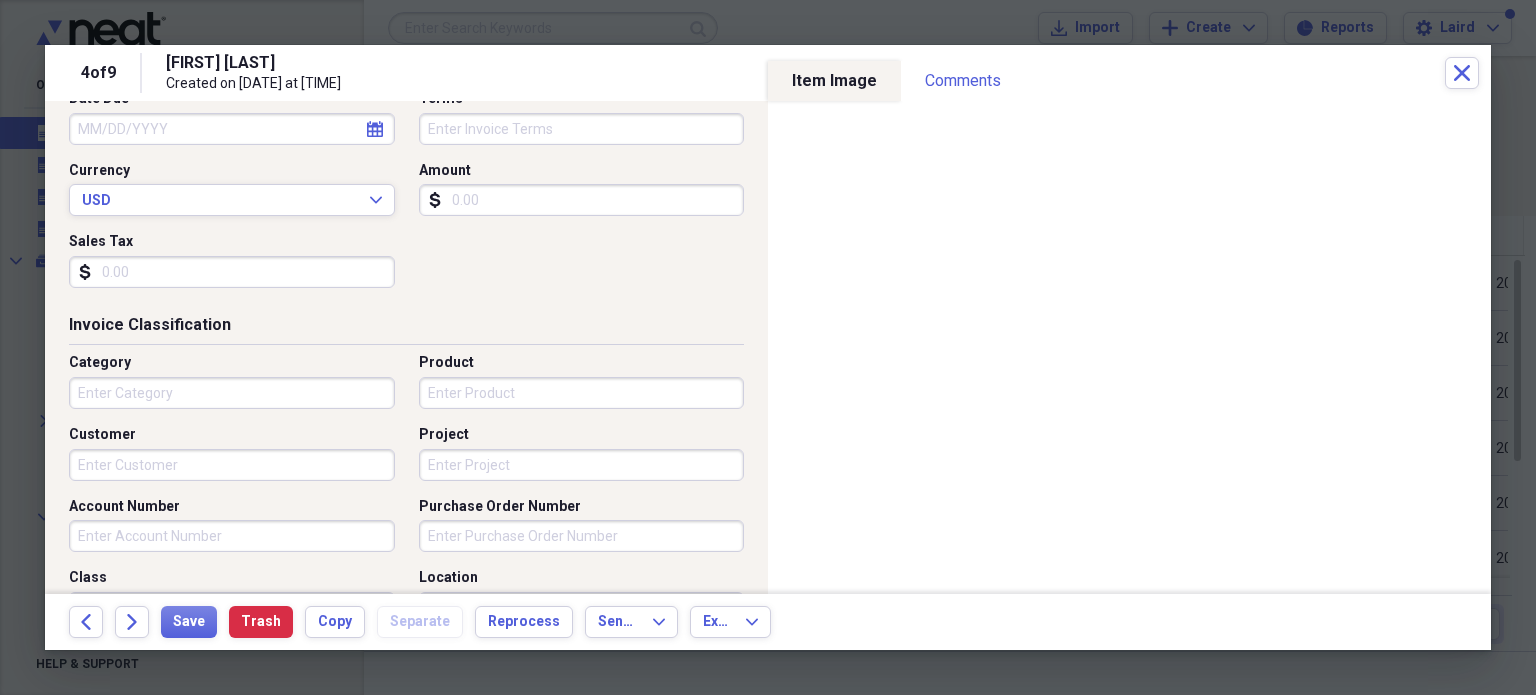 scroll, scrollTop: 400, scrollLeft: 0, axis: vertical 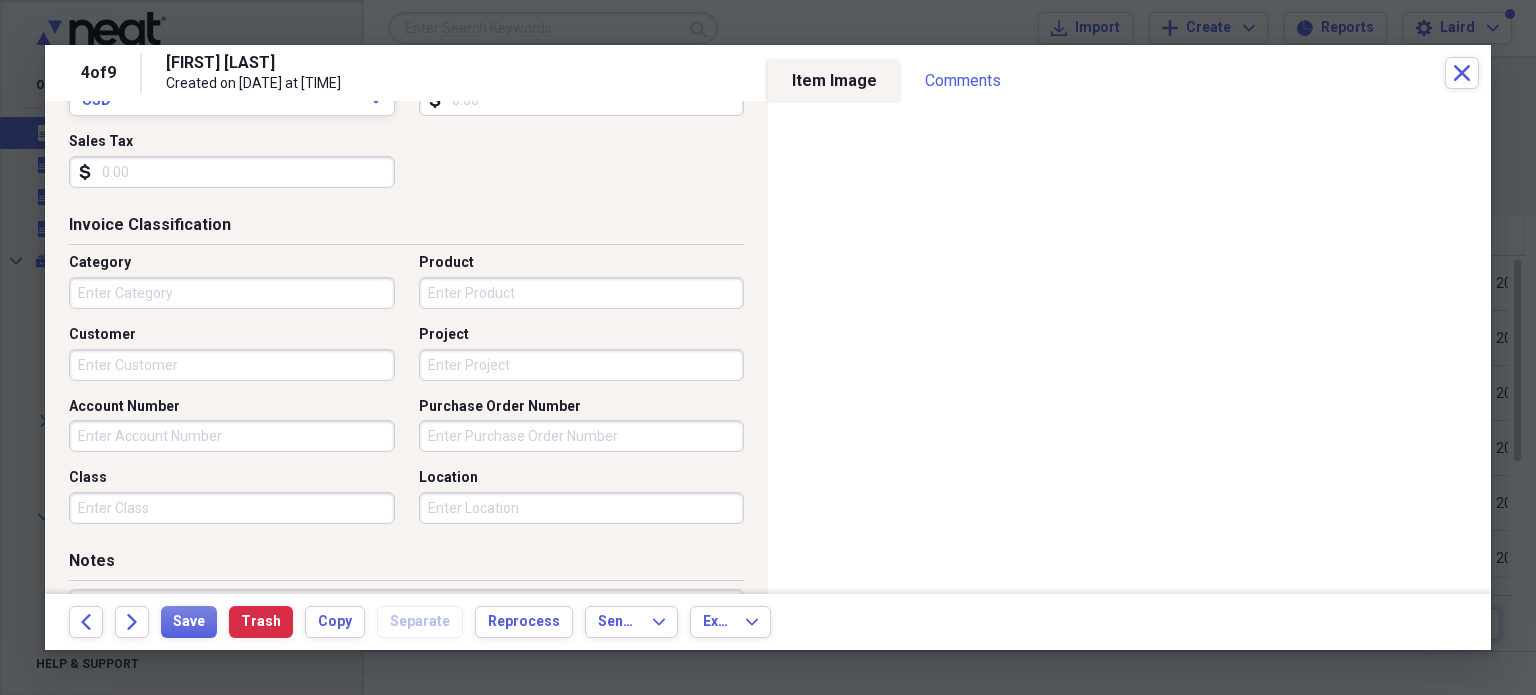 type 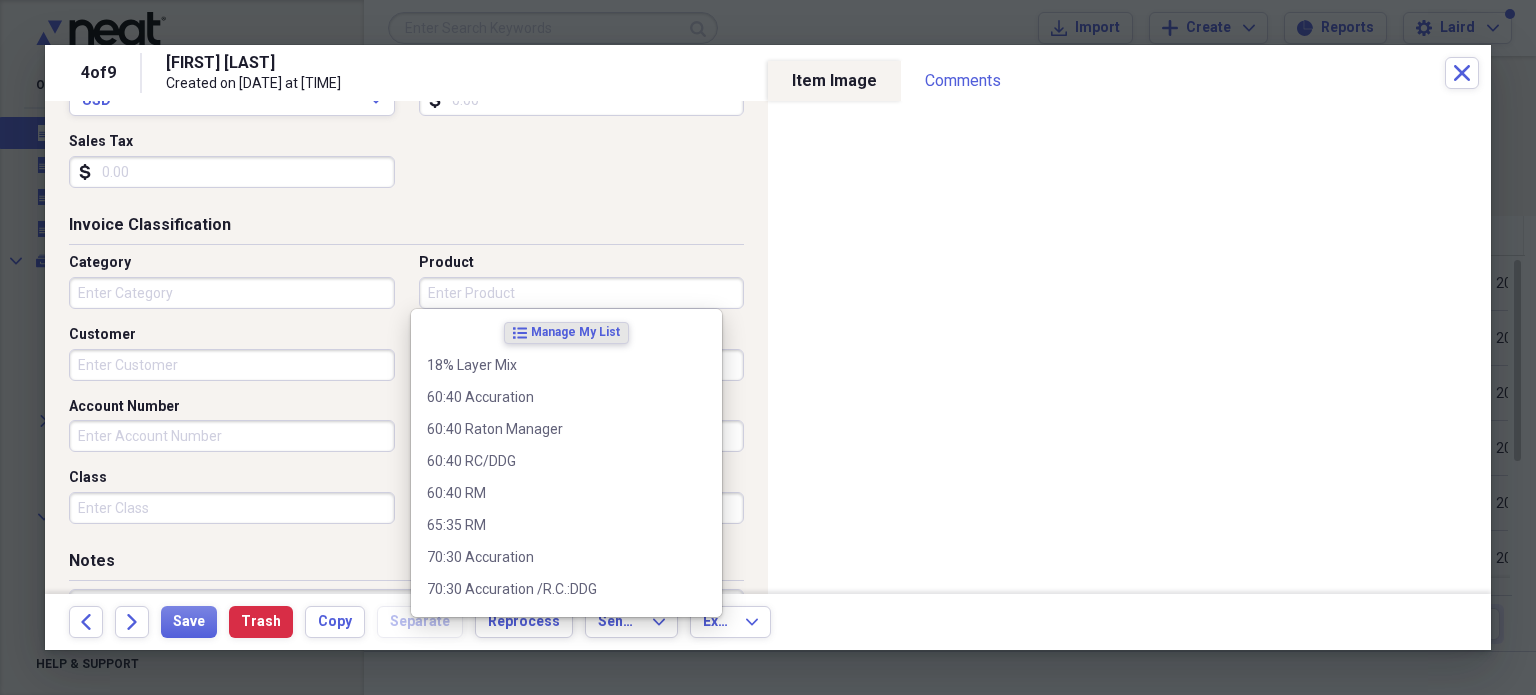 click on "Product" at bounding box center [582, 293] 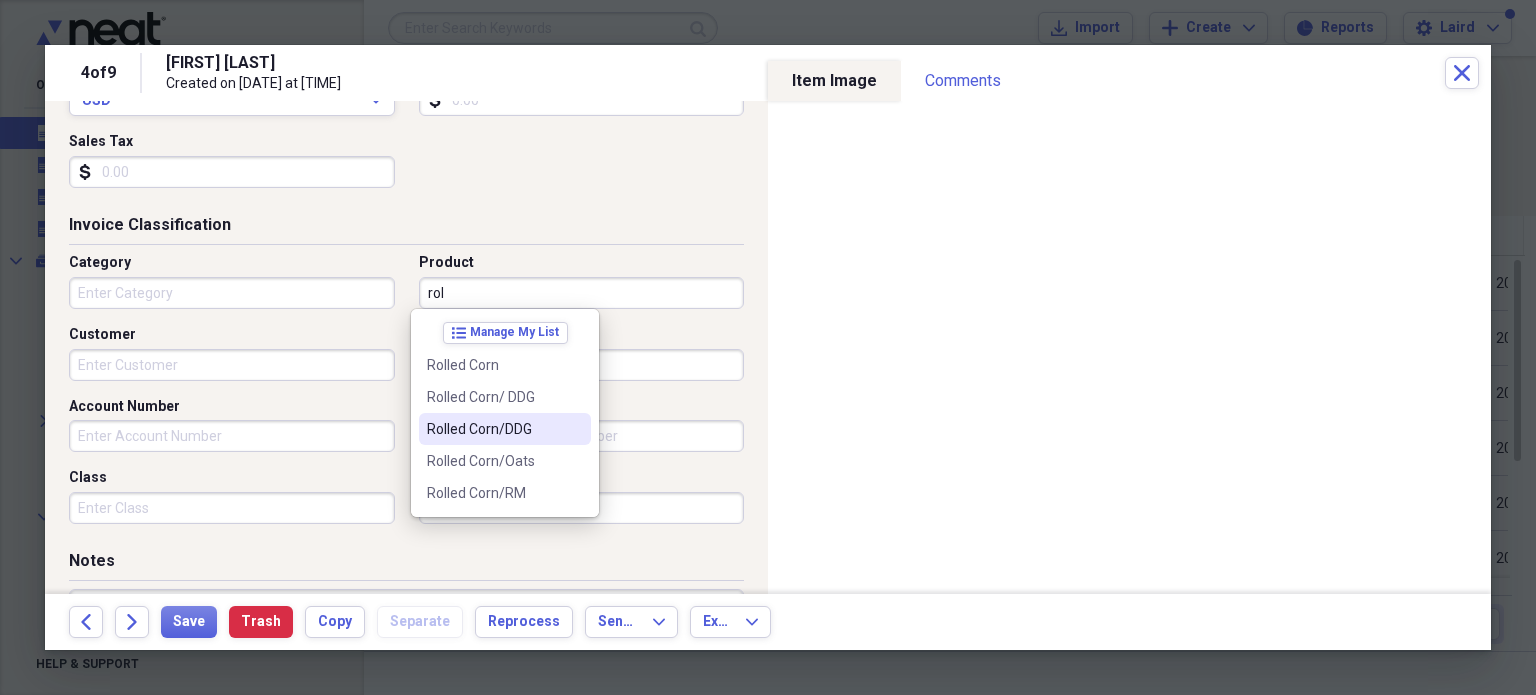click on "Rolled Corn/DDG" at bounding box center [493, 429] 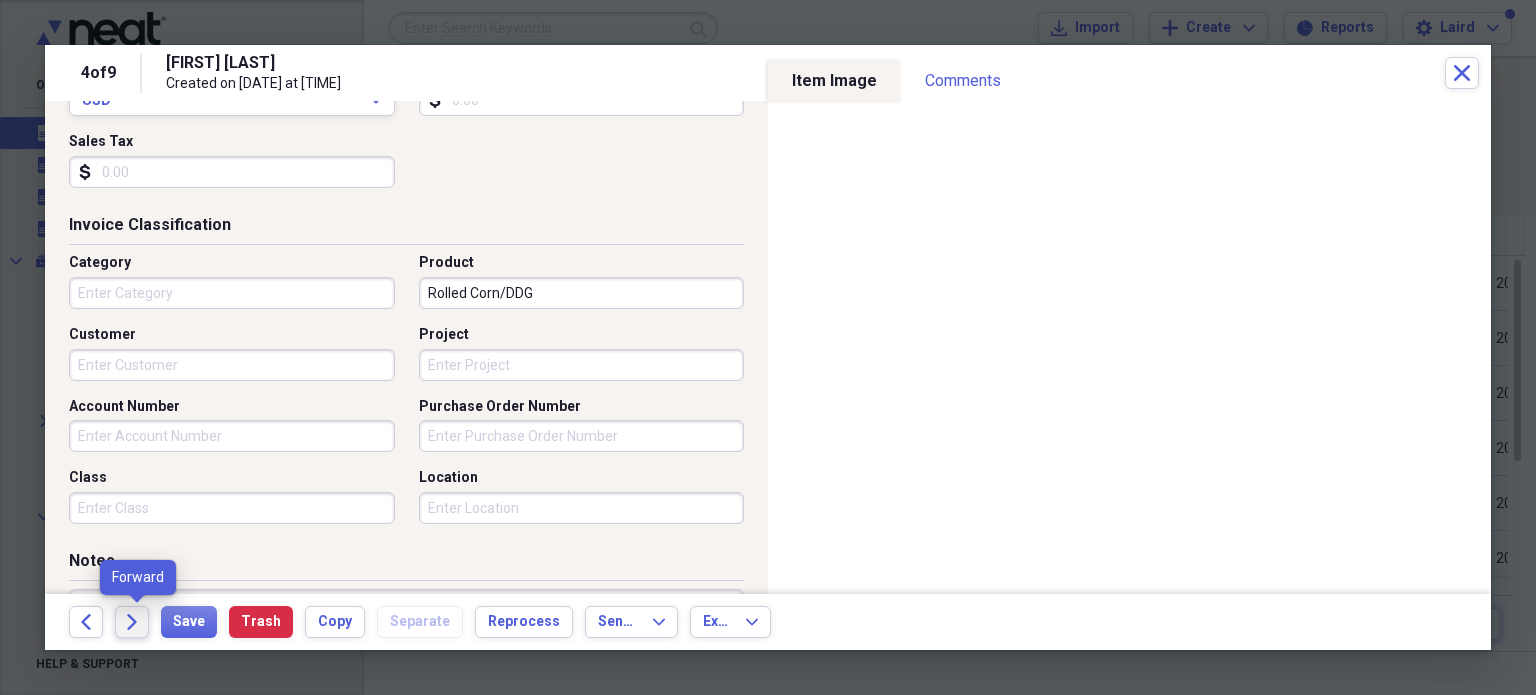 click on "Forward" at bounding box center (132, 622) 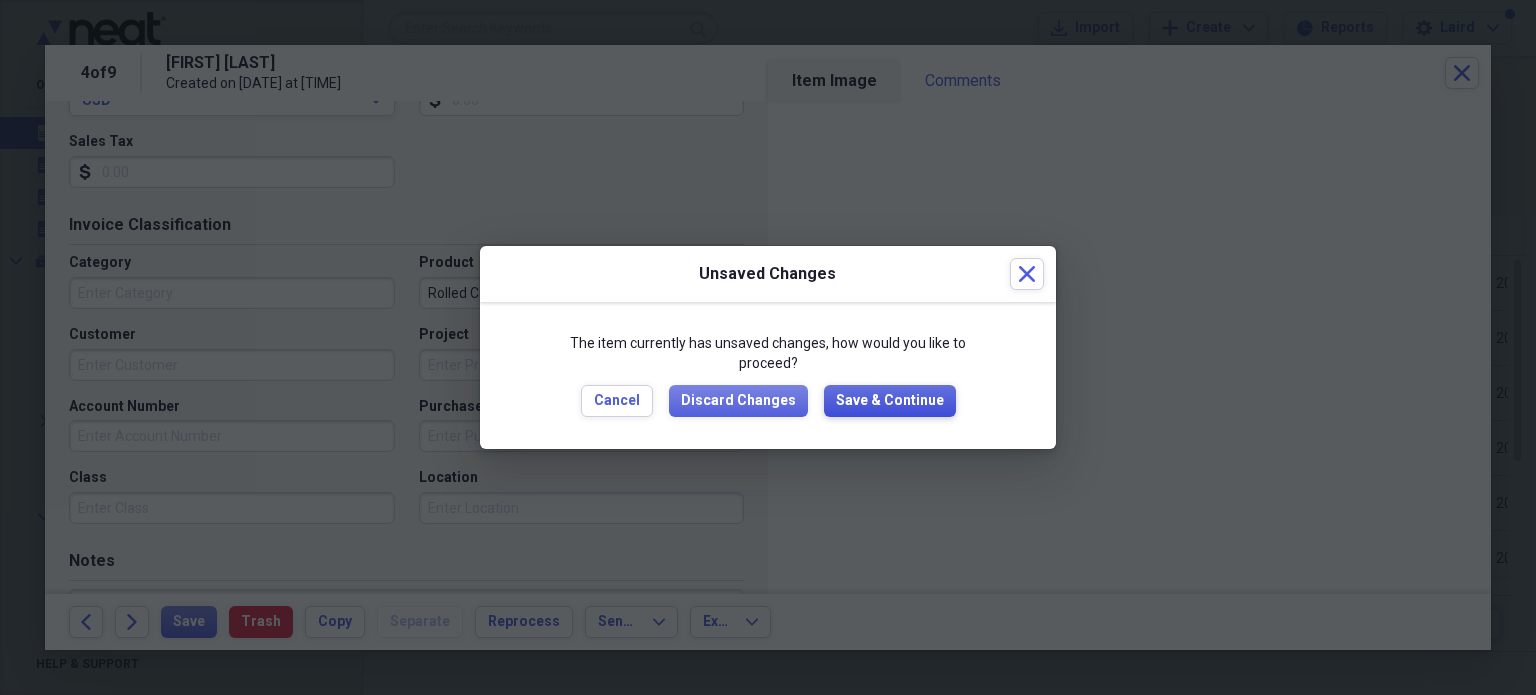 click on "Save & Continue" at bounding box center [890, 401] 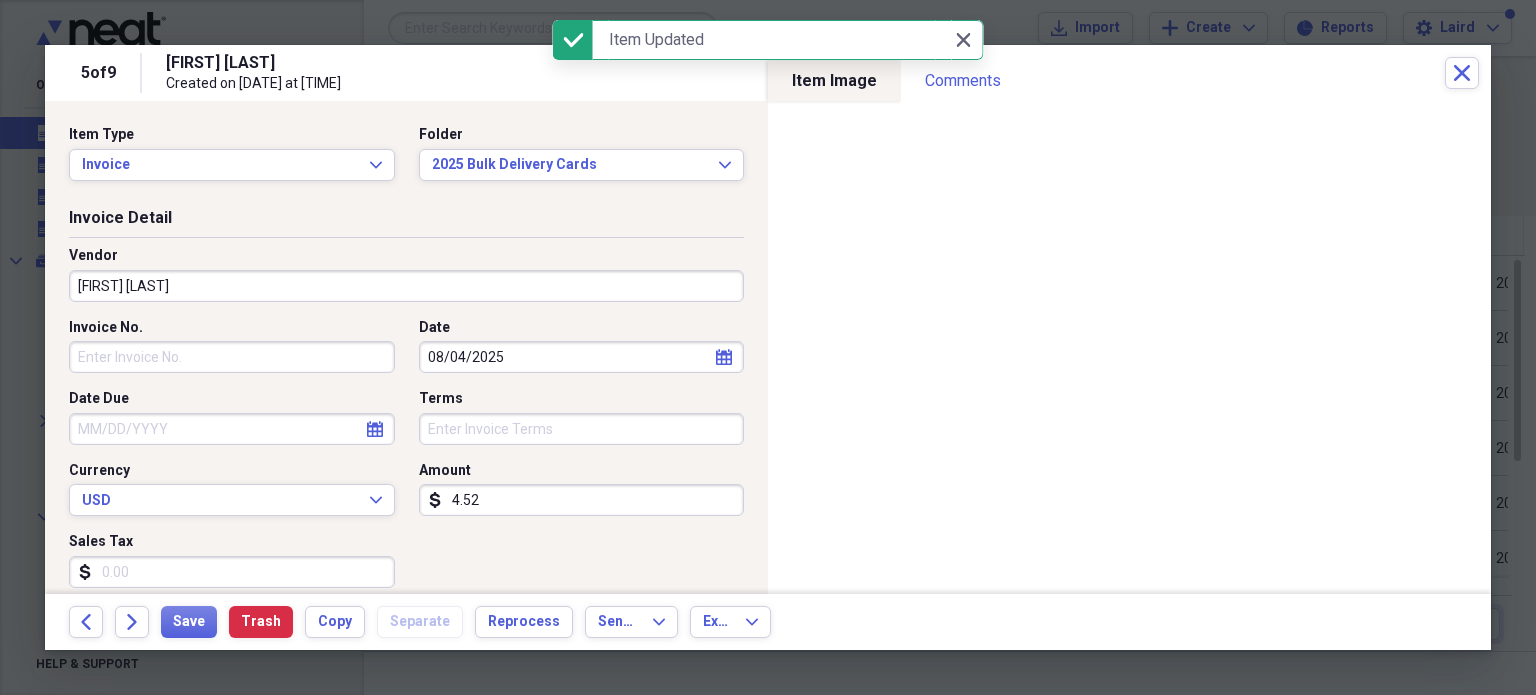 click on "Invoice No." at bounding box center (232, 357) 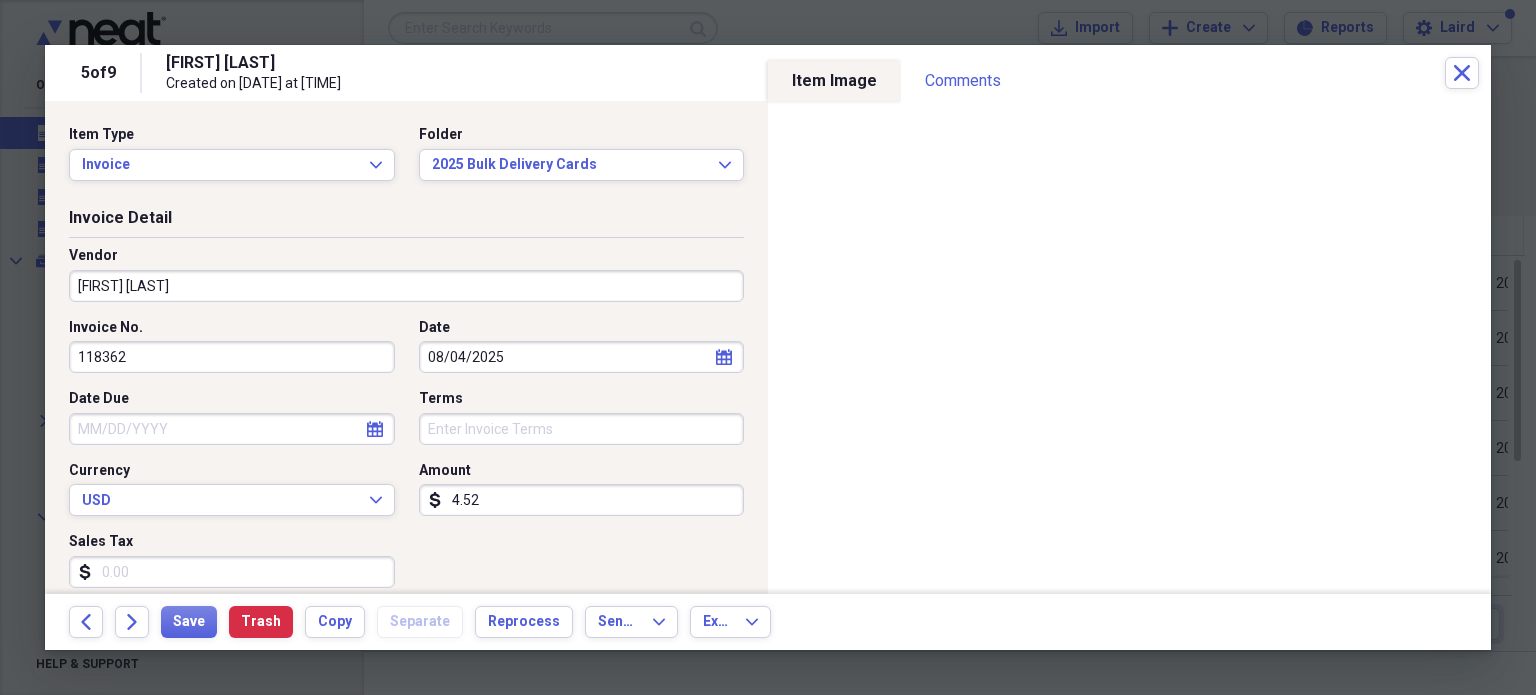 type on "118362" 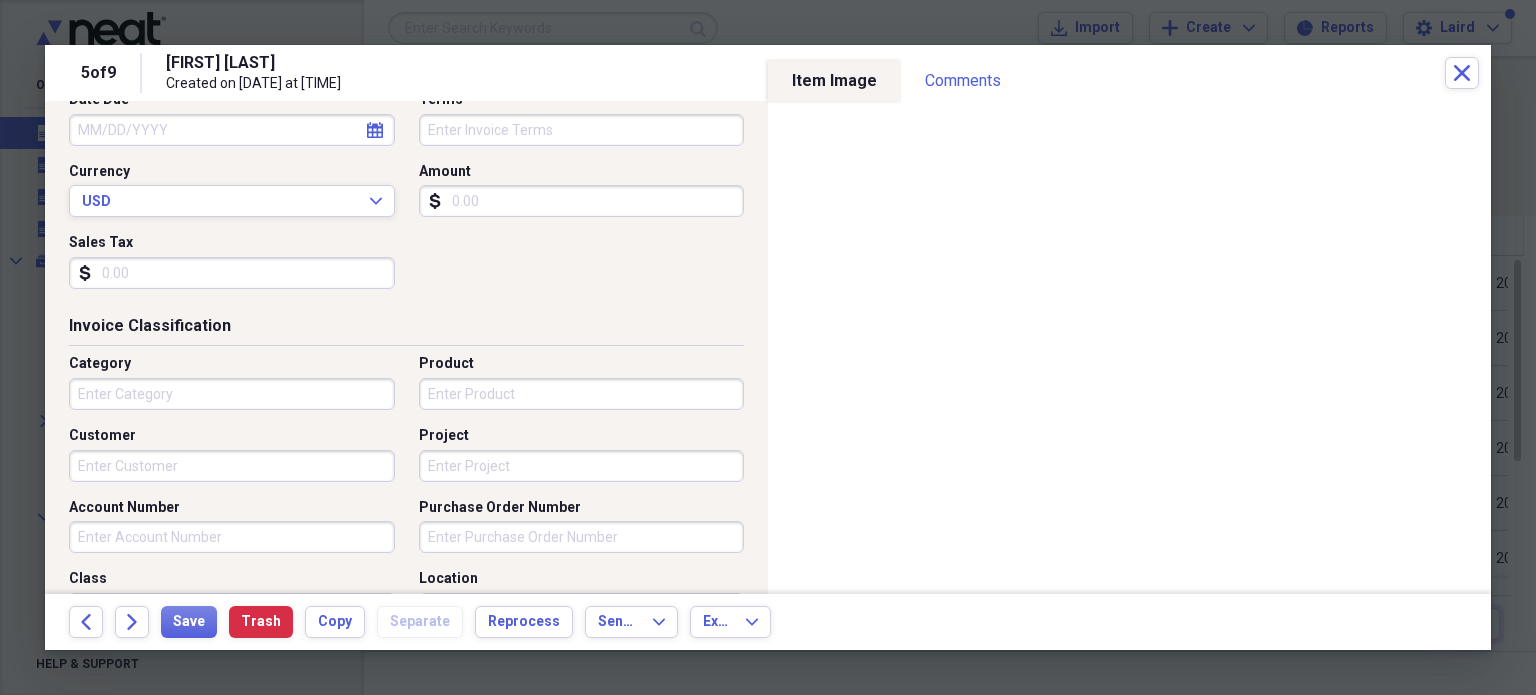 scroll, scrollTop: 300, scrollLeft: 0, axis: vertical 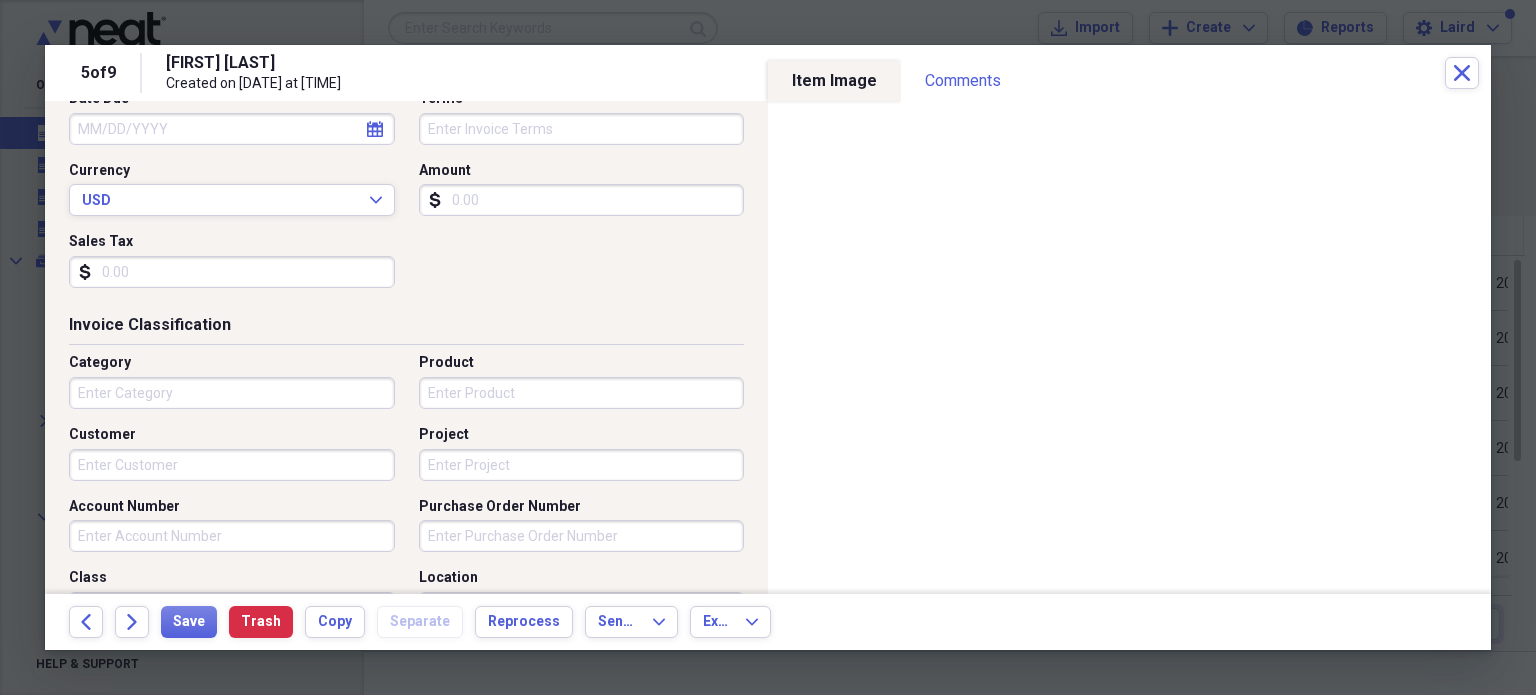 type 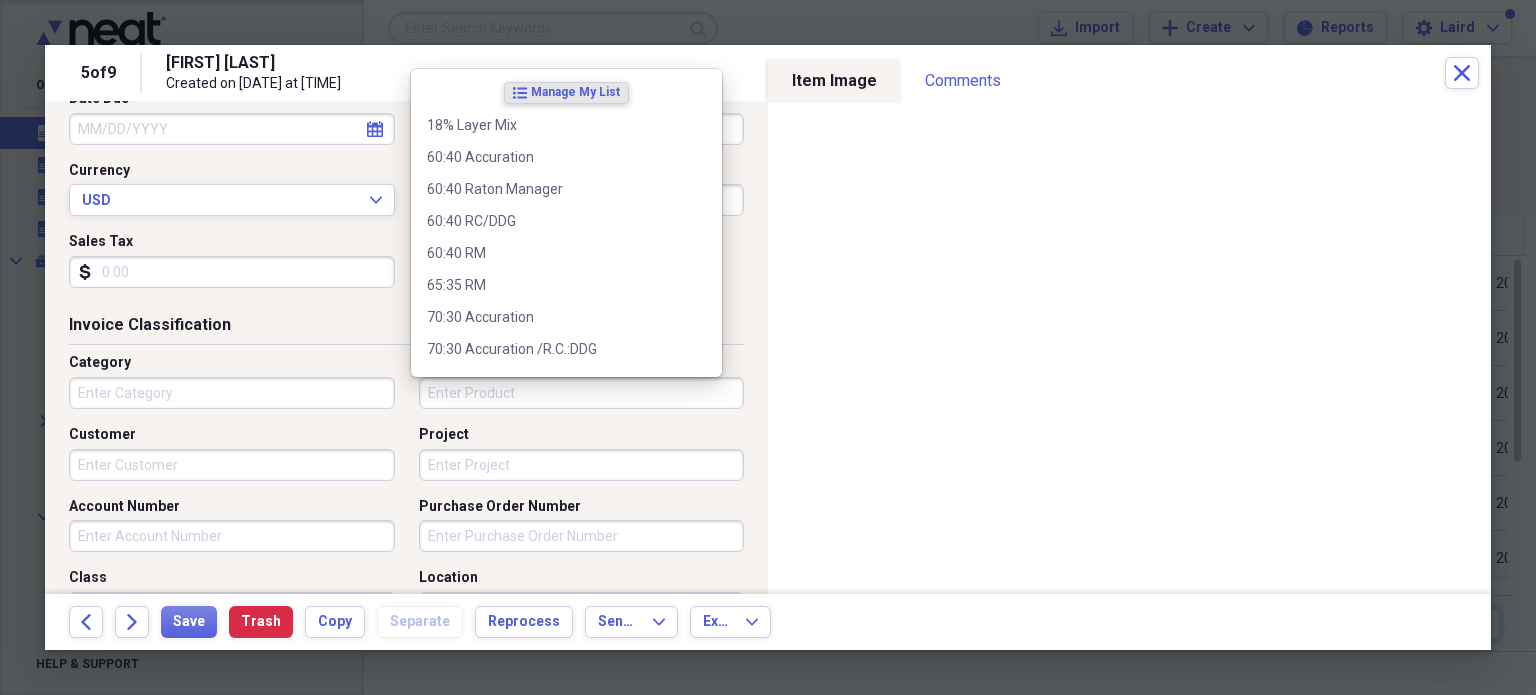 click on "Product" at bounding box center (582, 393) 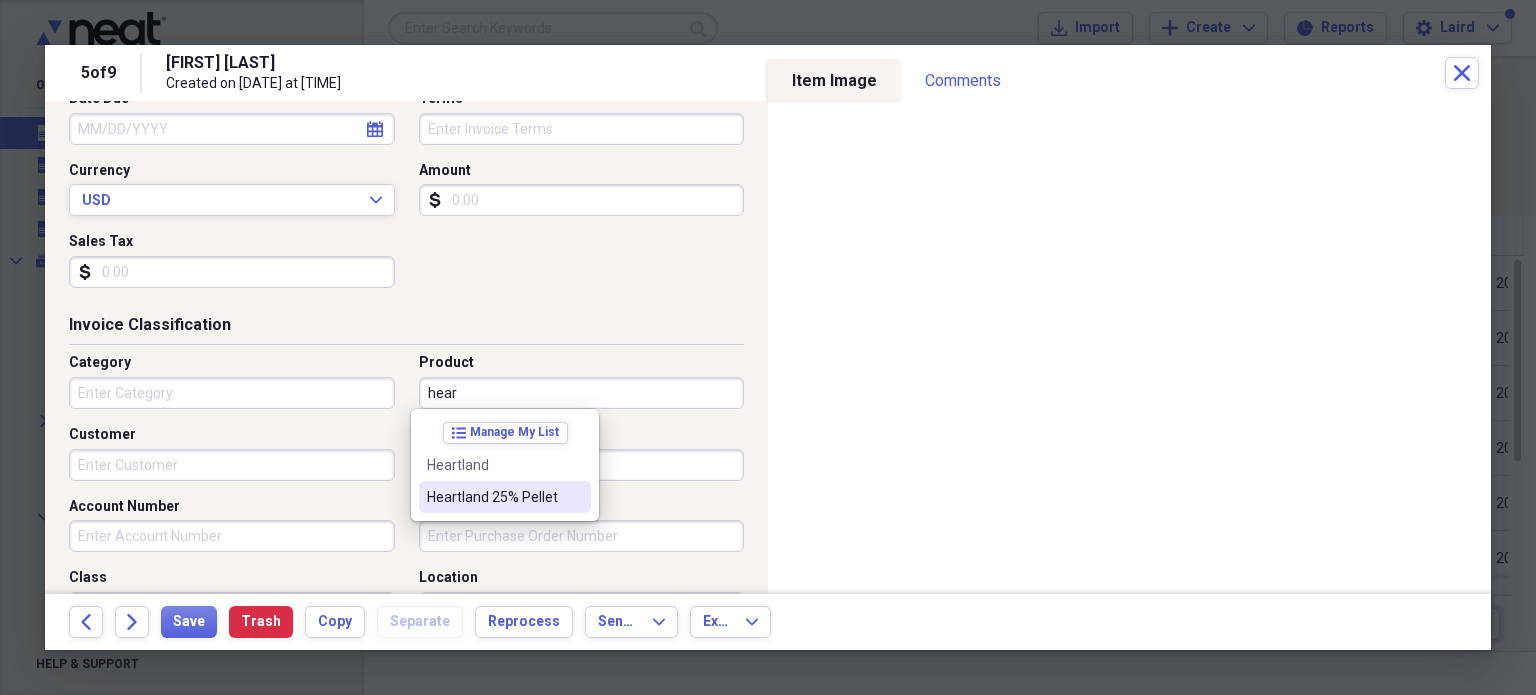click at bounding box center [493, 497] 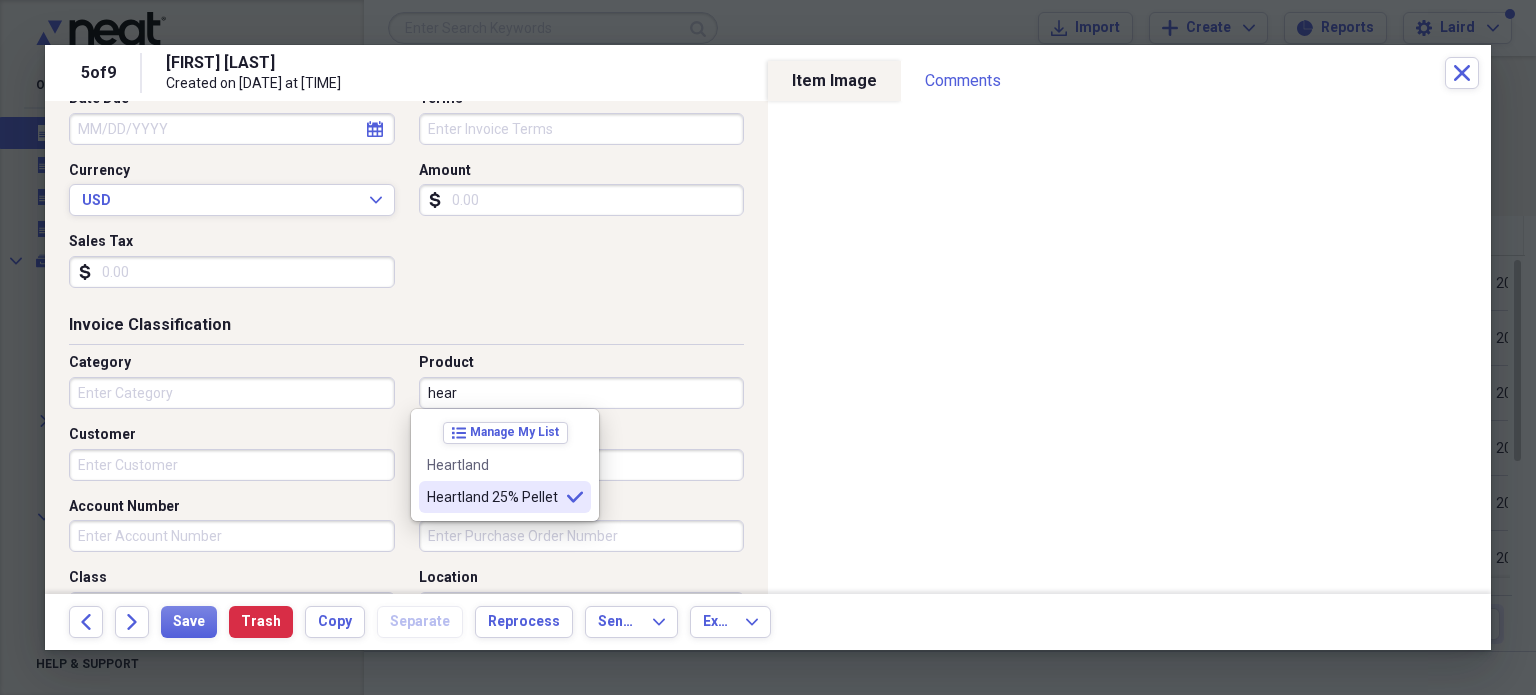 type 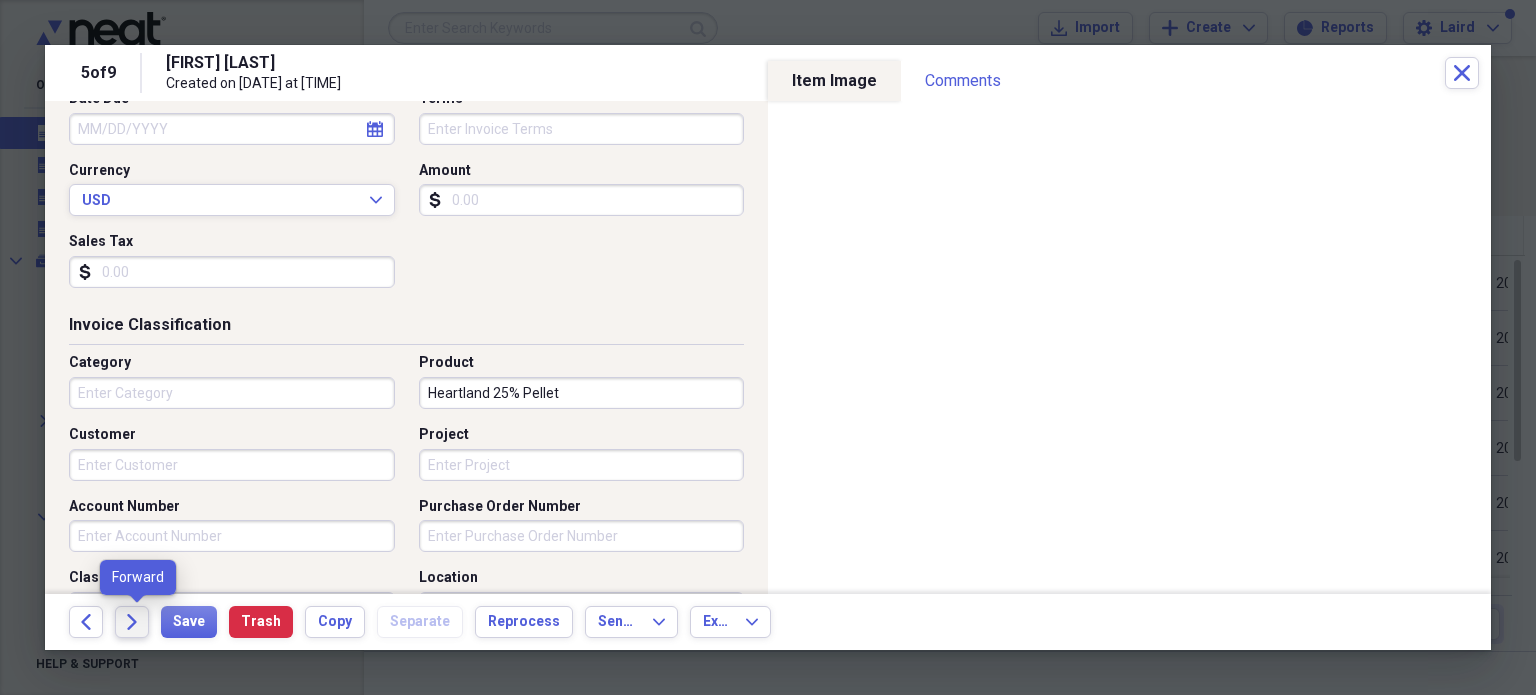 click on "Forward" at bounding box center (132, 622) 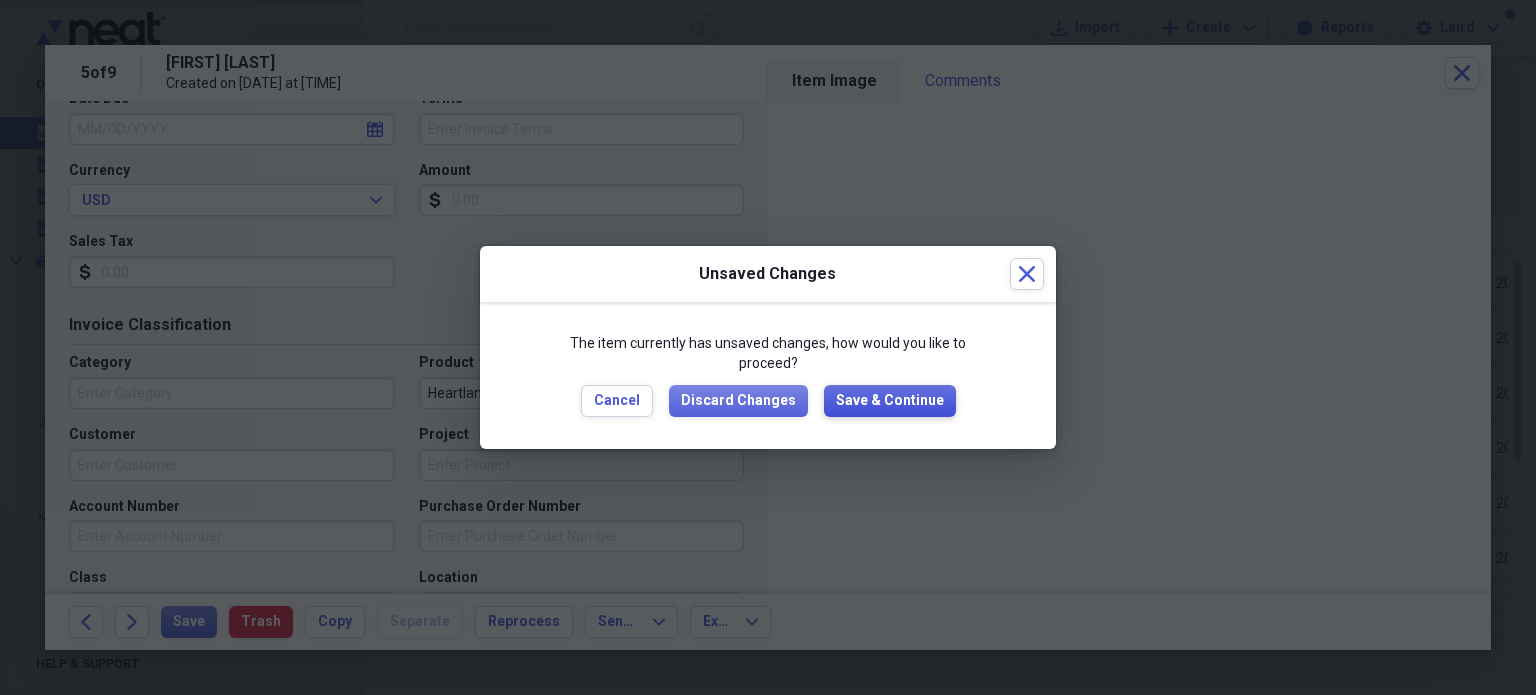 click on "Save & Continue" at bounding box center [890, 401] 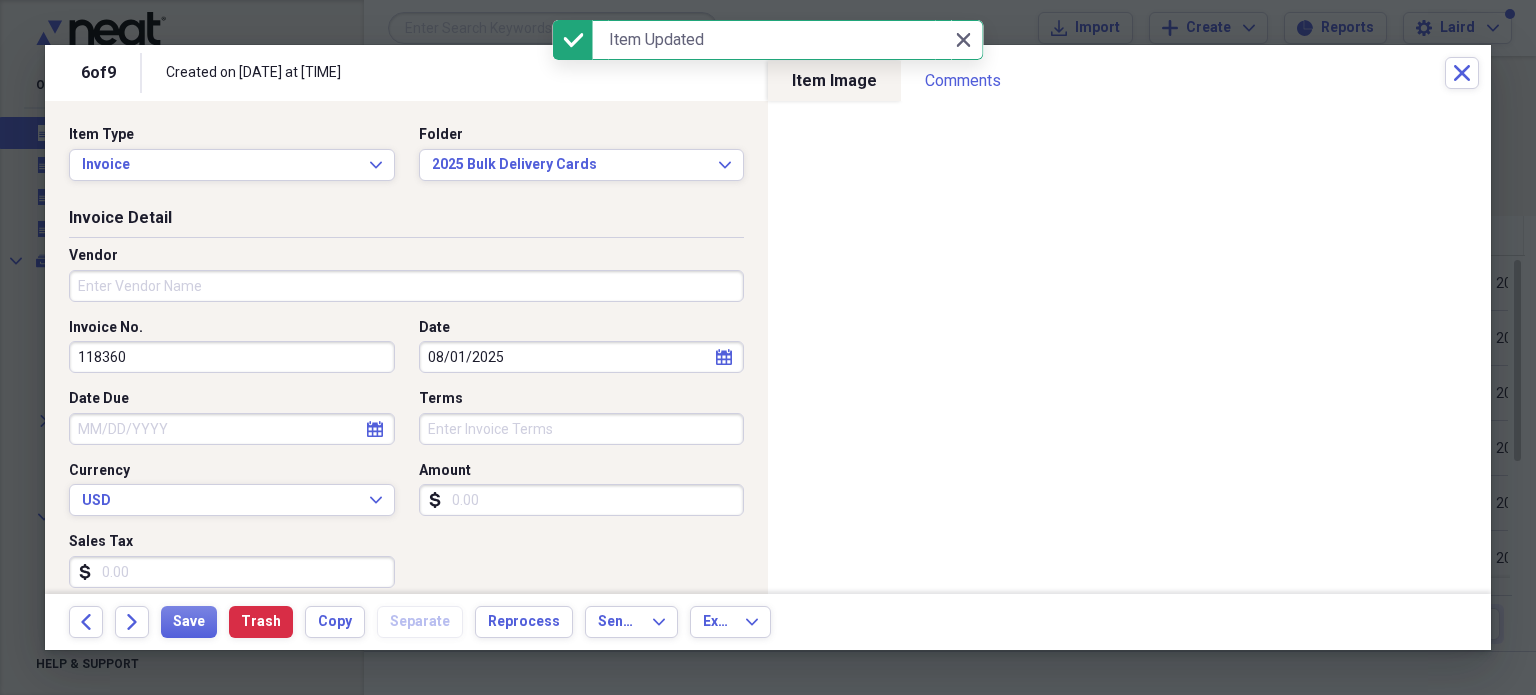 drag, startPoint x: 156, startPoint y: 290, endPoint x: 498, endPoint y: 207, distance: 351.92755 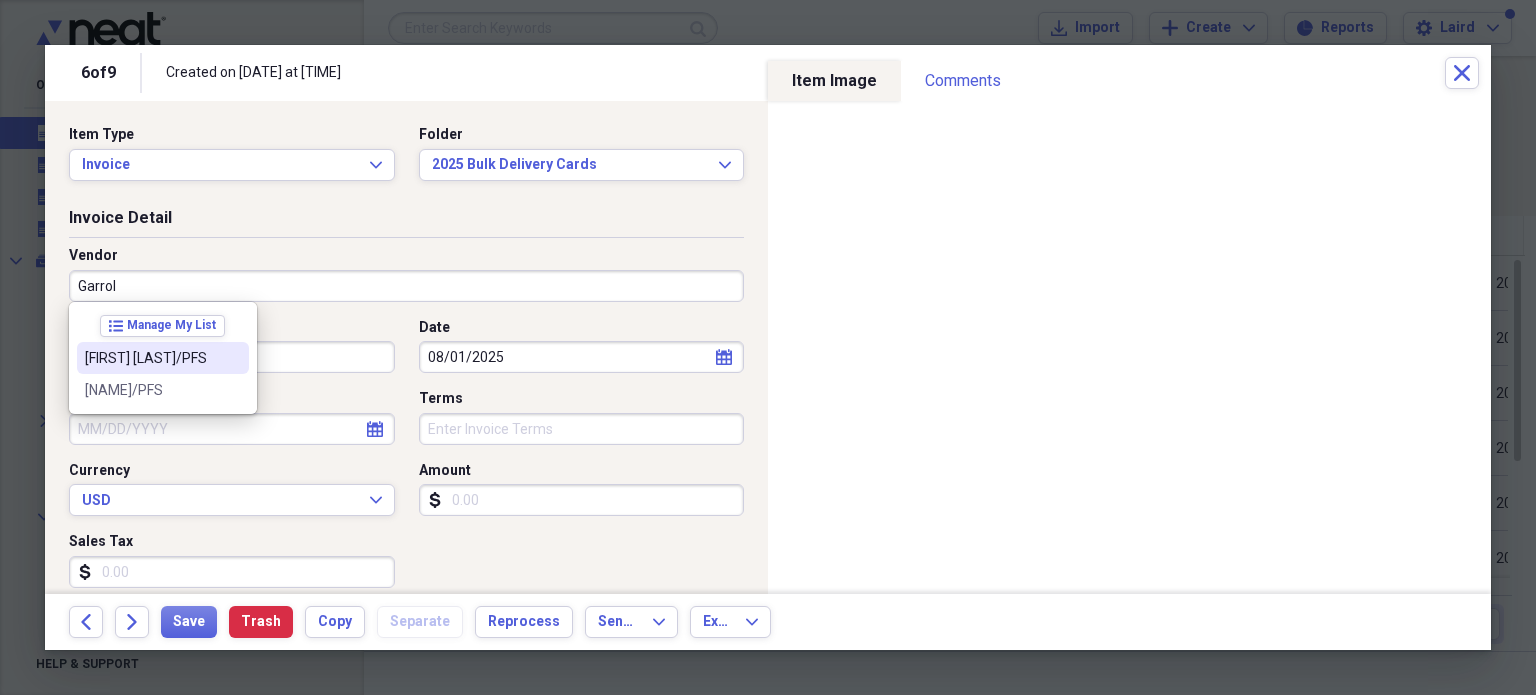 click on "[FIRST] [LAST]/PFS" at bounding box center (151, 358) 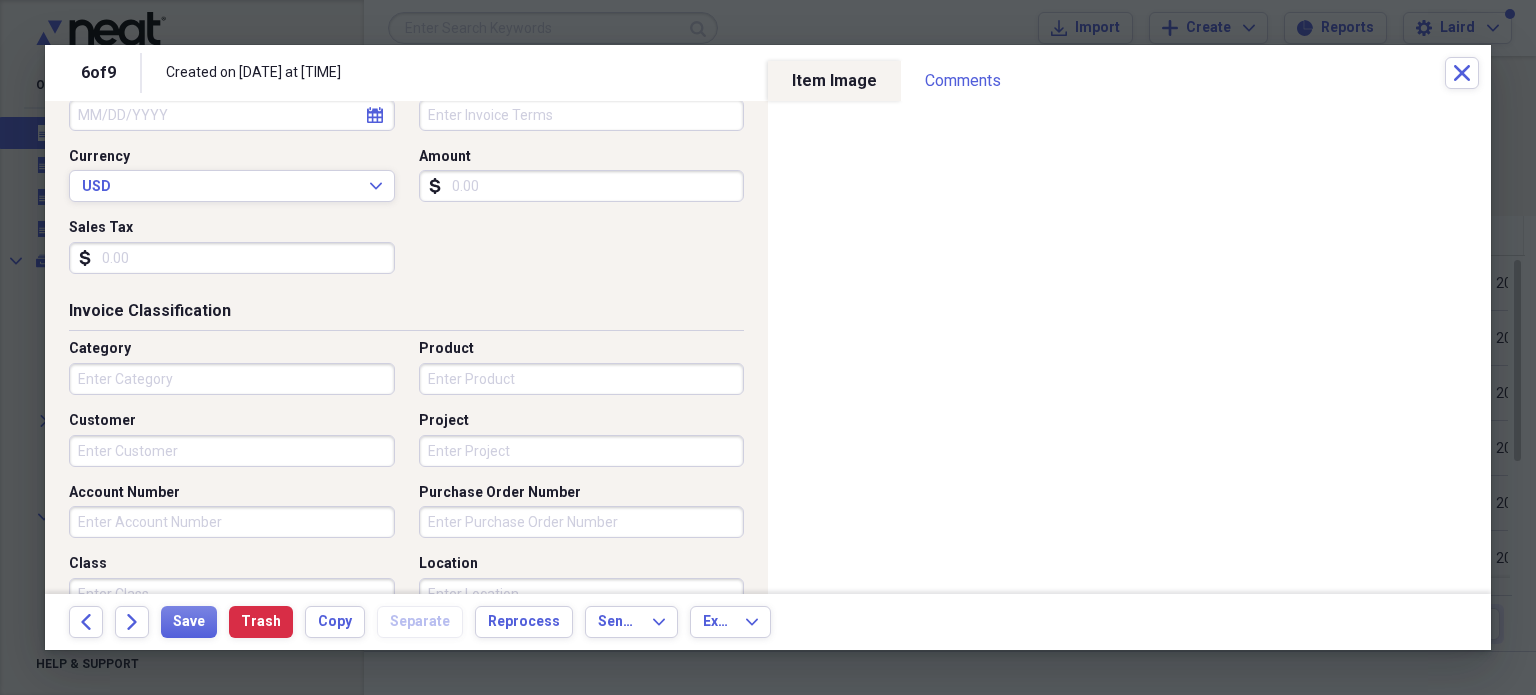 scroll, scrollTop: 400, scrollLeft: 0, axis: vertical 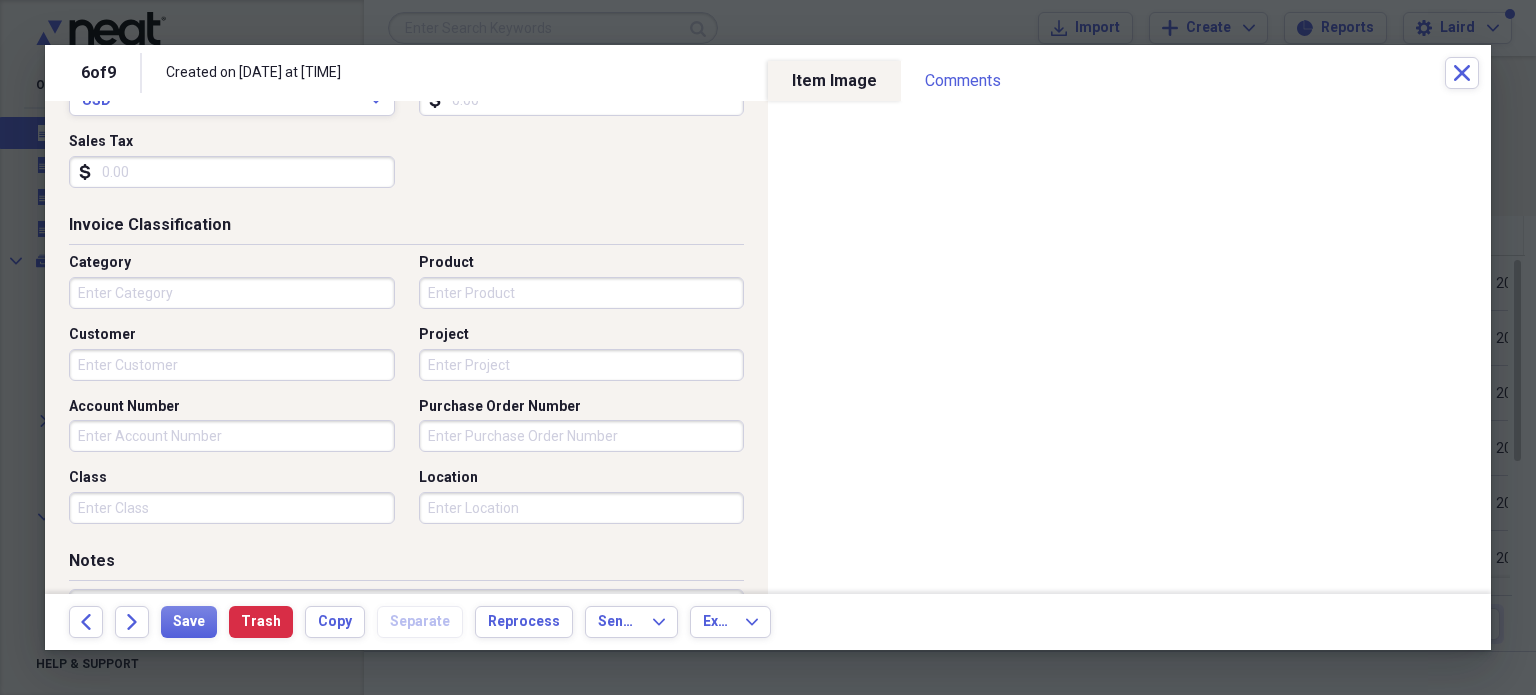 click on "Product" at bounding box center (582, 293) 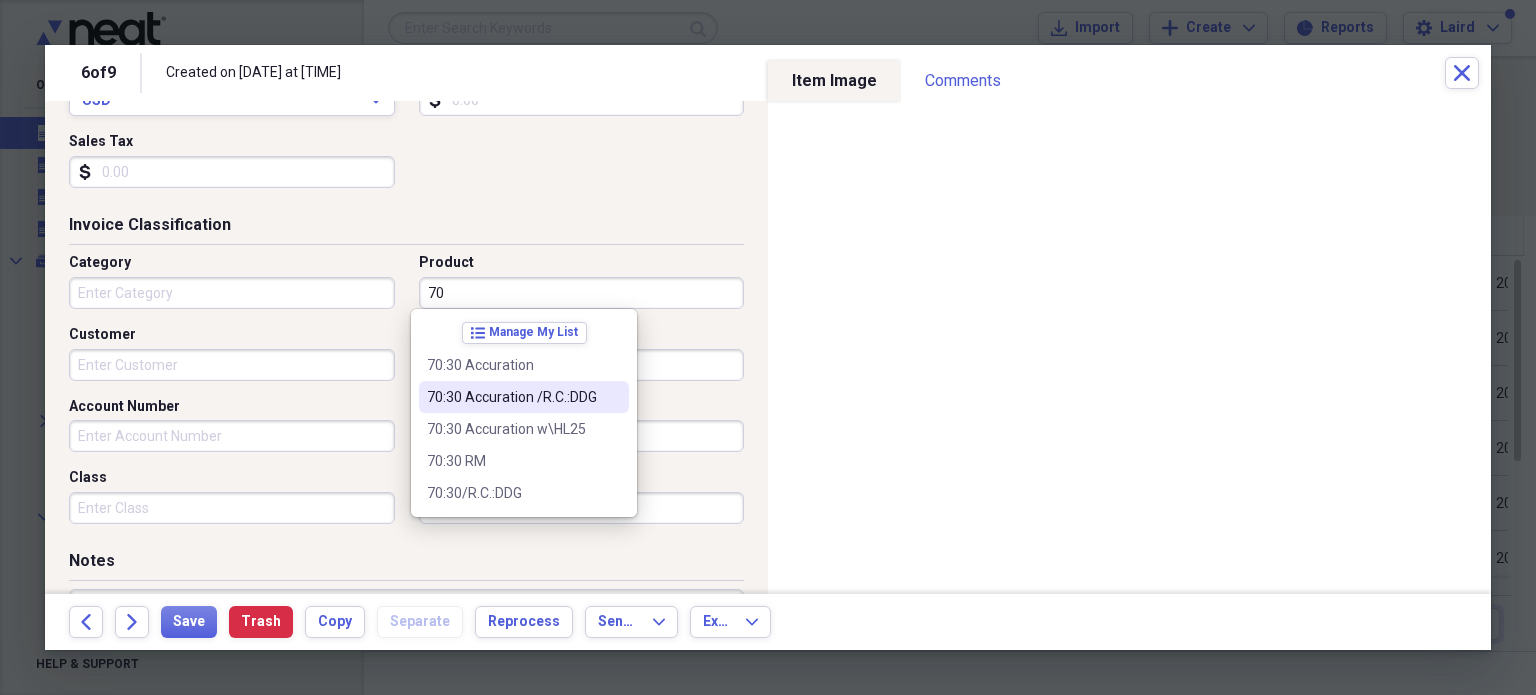 click on "70:30 Accuration /R.C.:DDG" at bounding box center [512, 397] 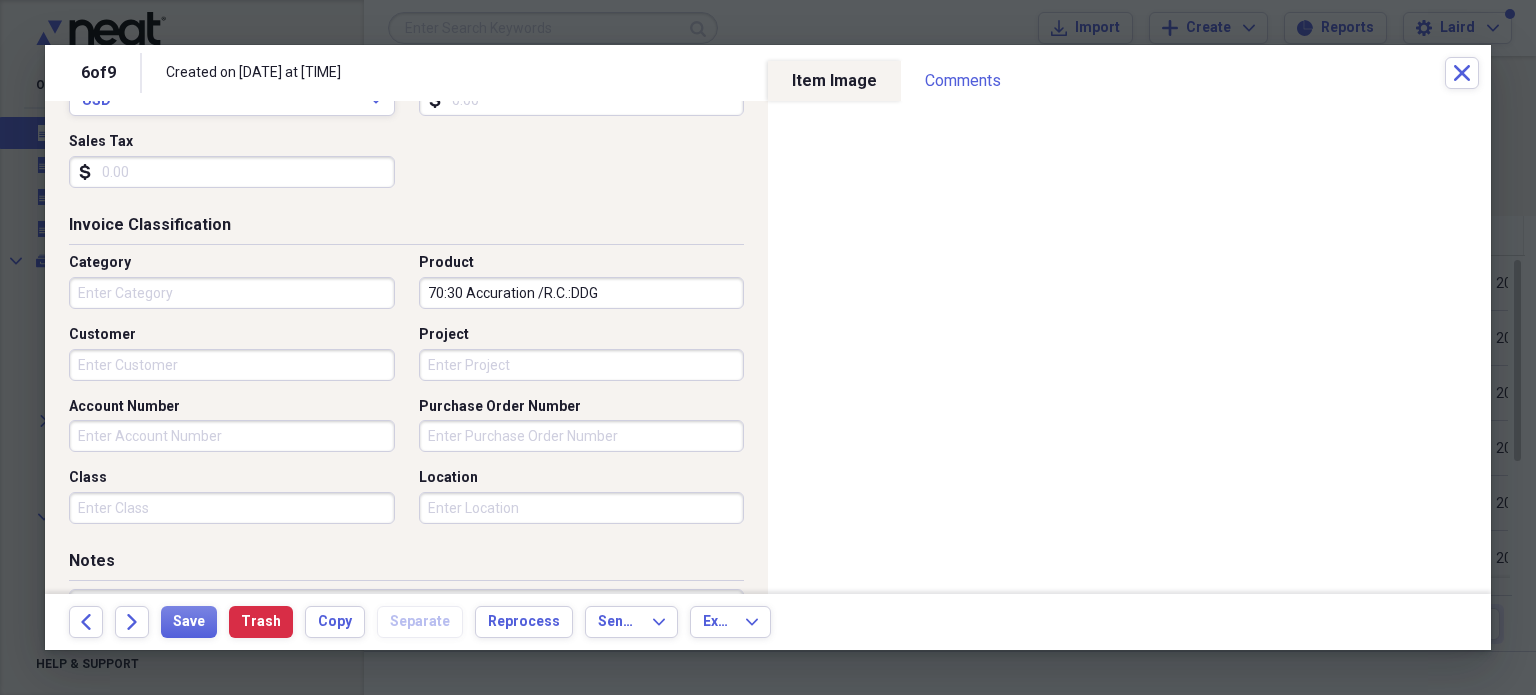 click on "70:30 Accuration /R.C.:DDG" at bounding box center [582, 293] 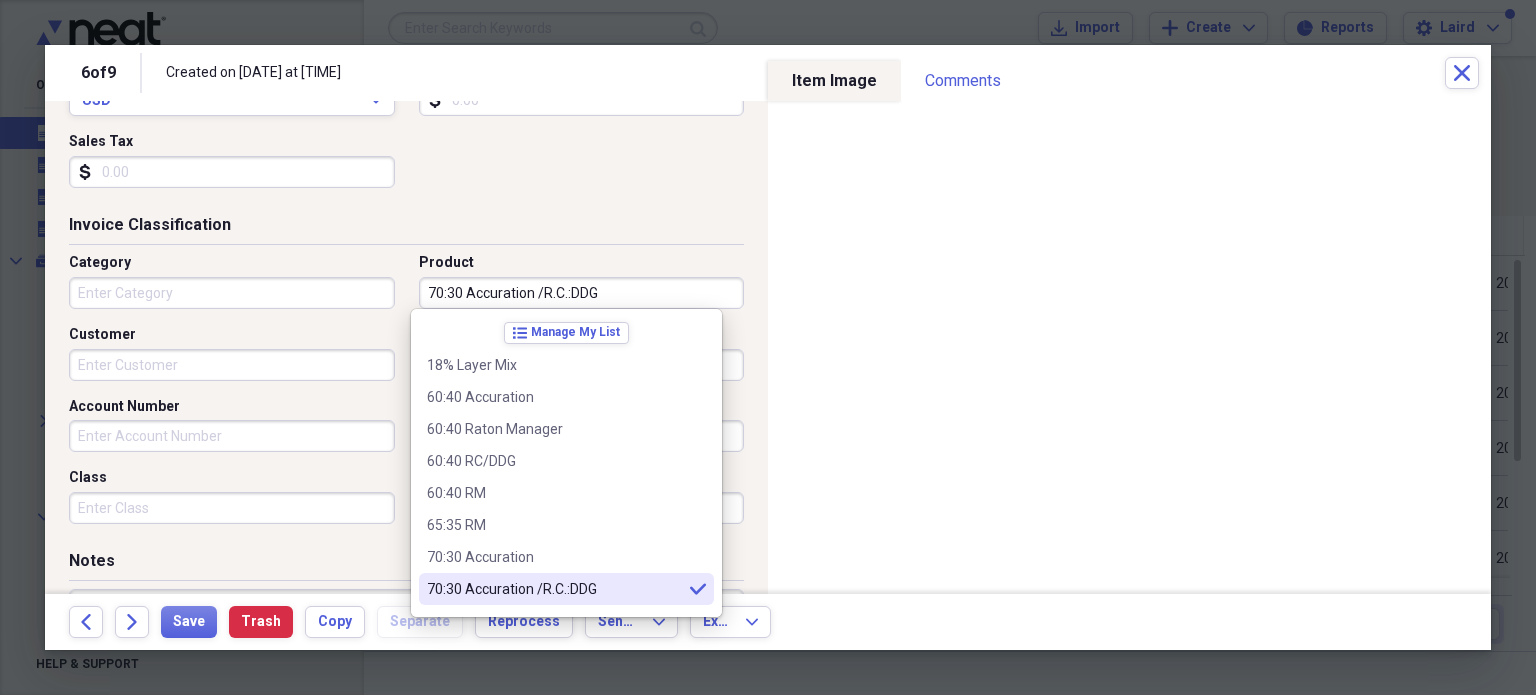 drag, startPoint x: 525, startPoint y: 294, endPoint x: 489, endPoint y: 296, distance: 36.05551 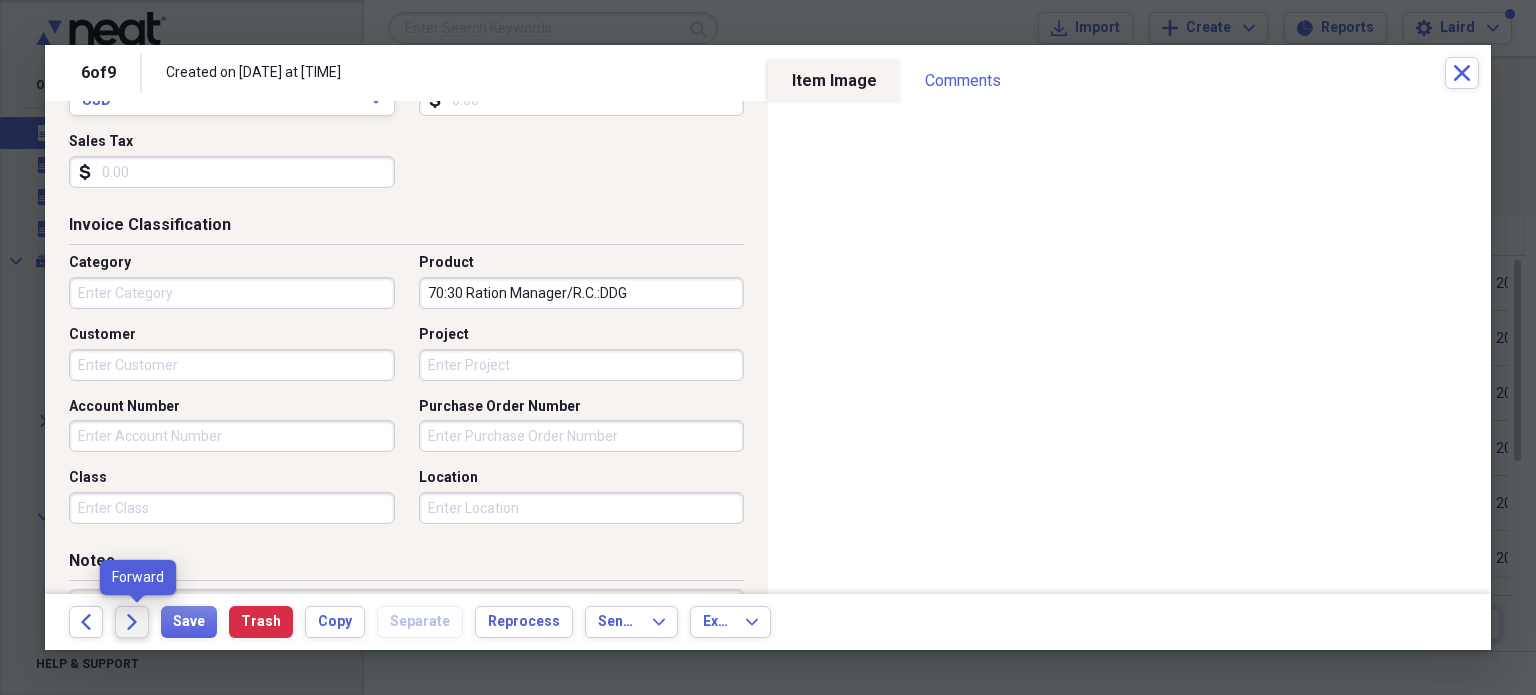 type on "70:30 Ration Manager/R.C.:DDG" 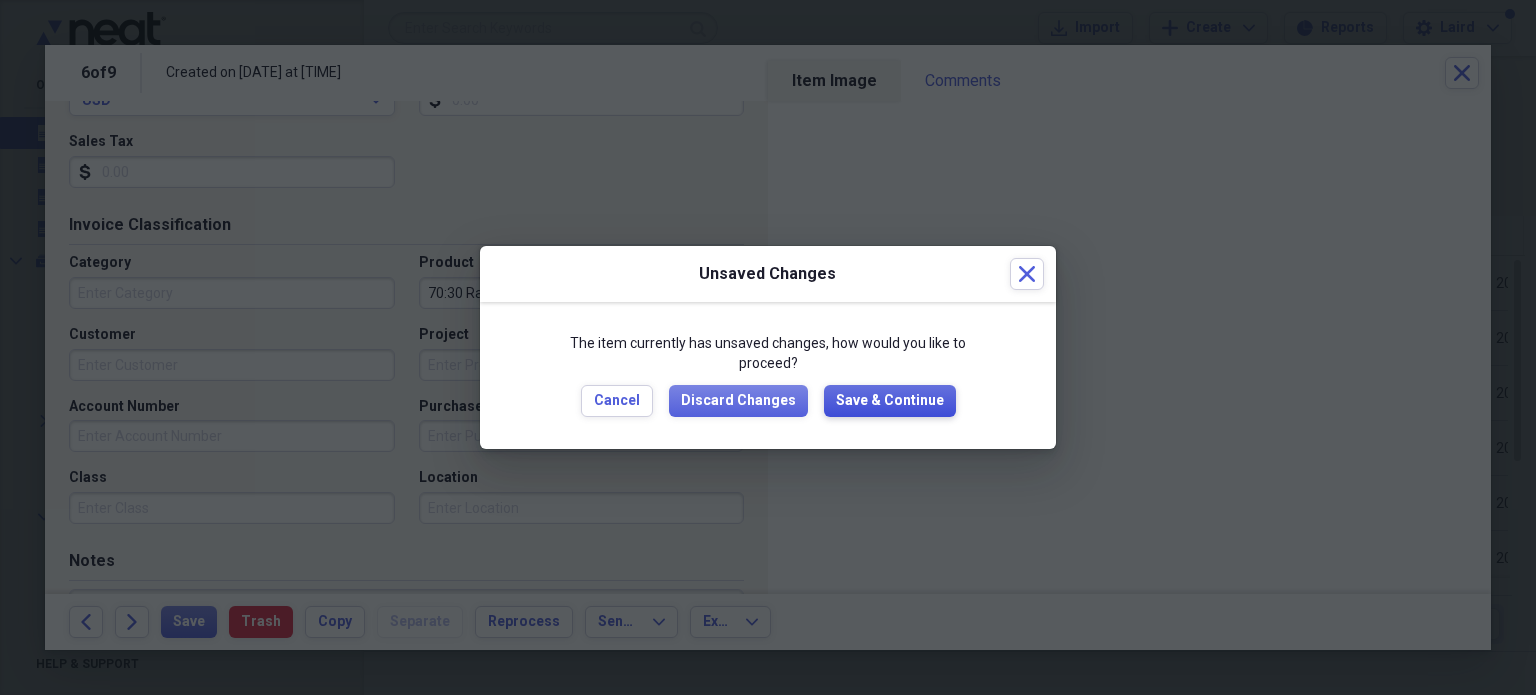 click on "Save & Continue" at bounding box center (890, 401) 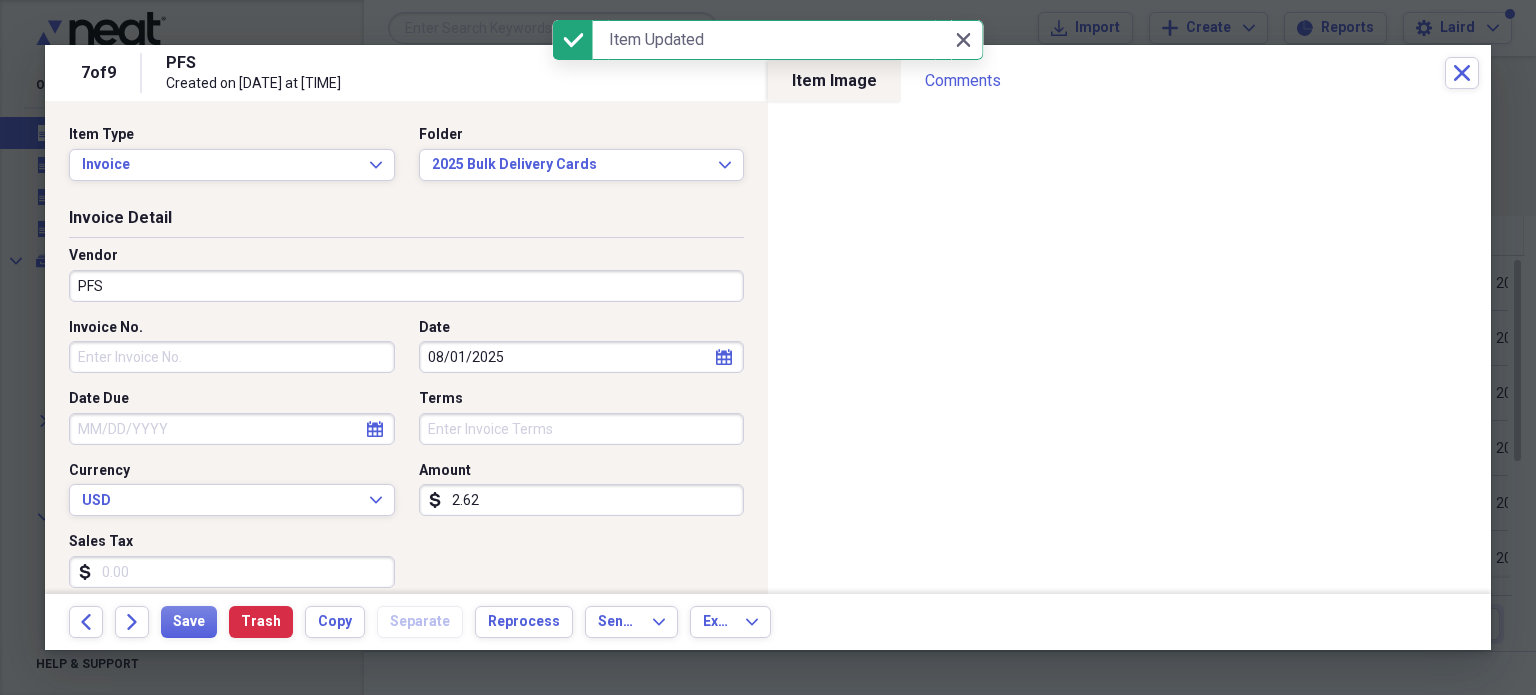 click on "PFS" at bounding box center (406, 286) 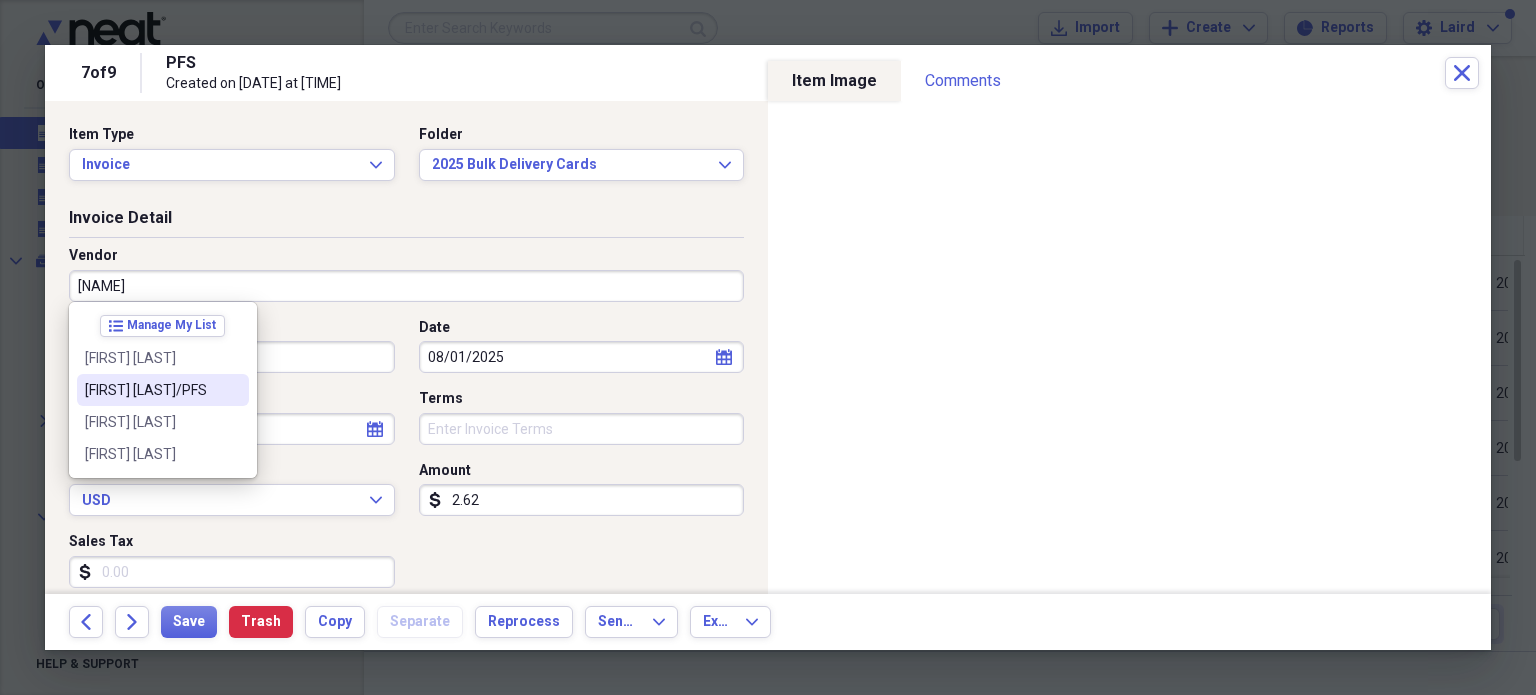 click on "[FIRST] [LAST]/PFS" at bounding box center (151, 390) 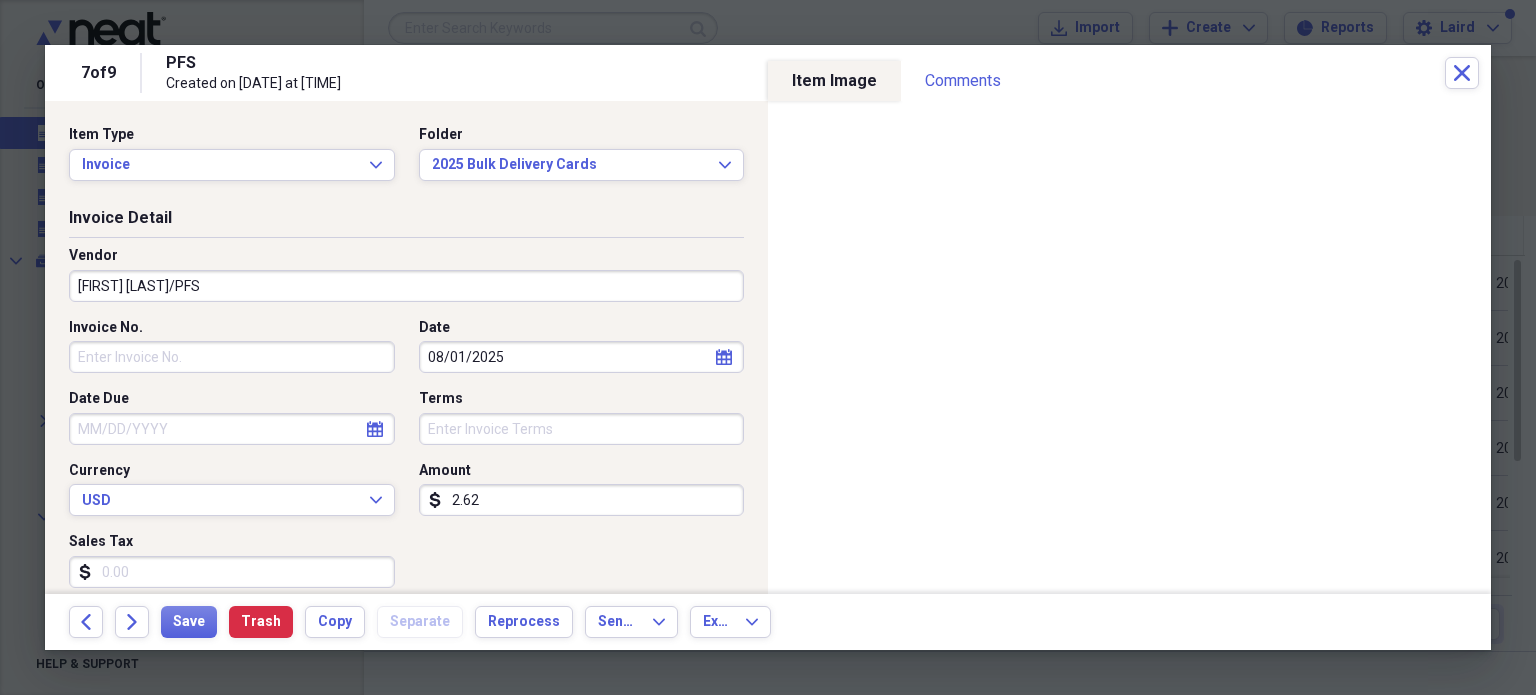 click on "Invoice No." at bounding box center (232, 357) 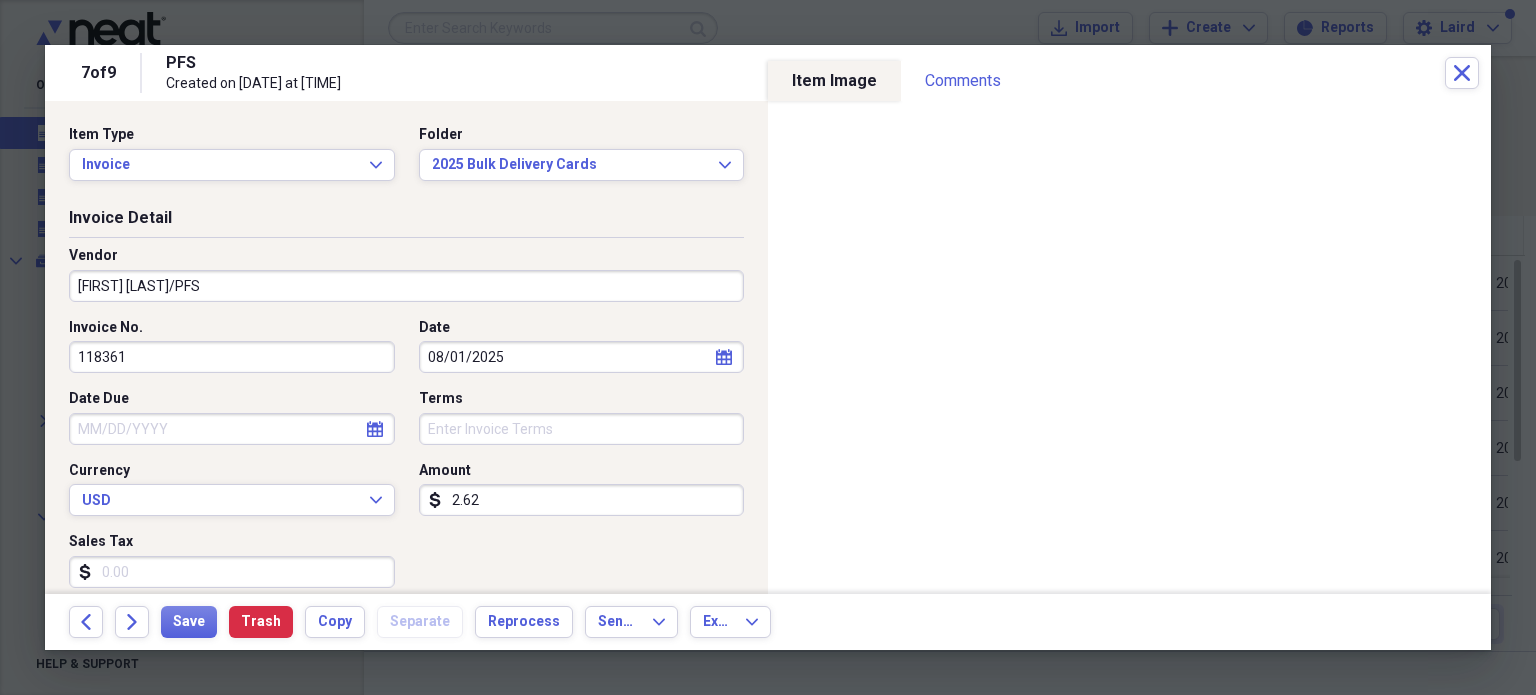 type on "118361" 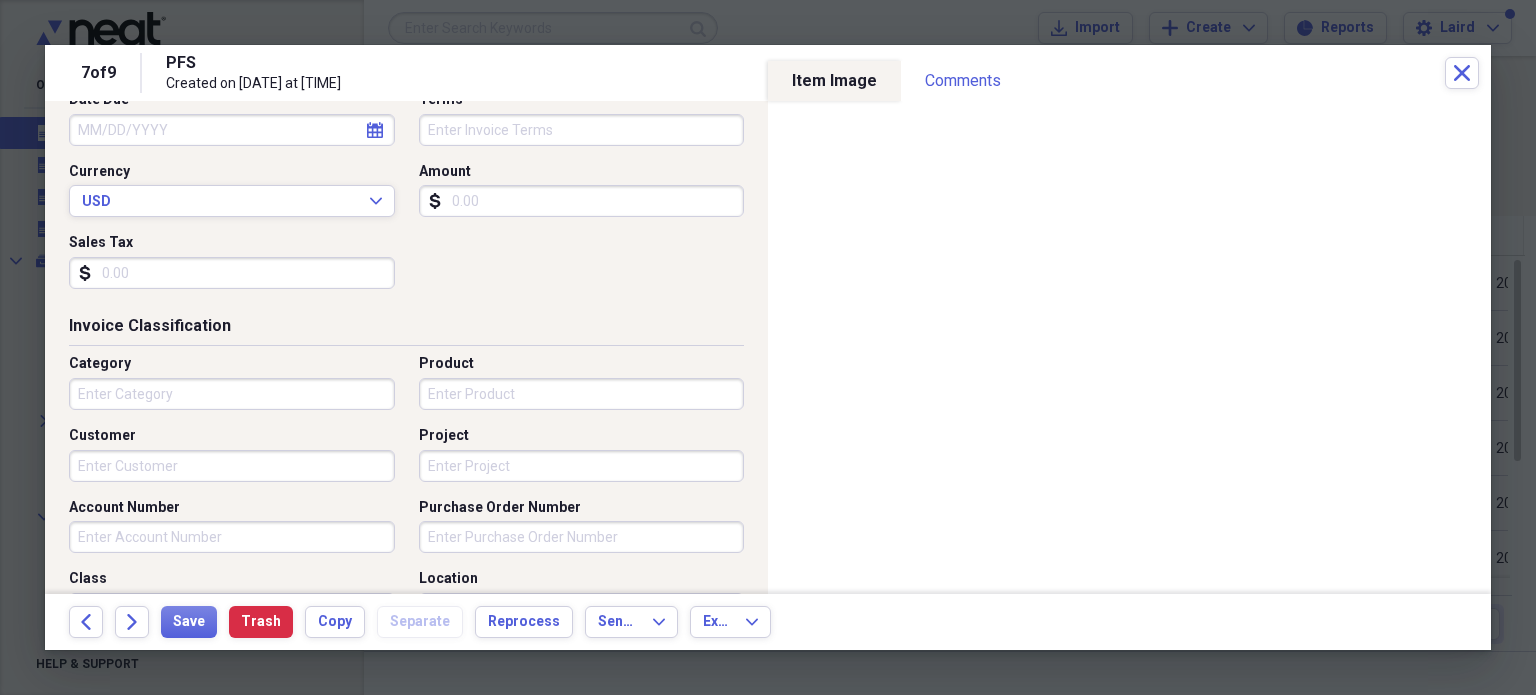 scroll, scrollTop: 300, scrollLeft: 0, axis: vertical 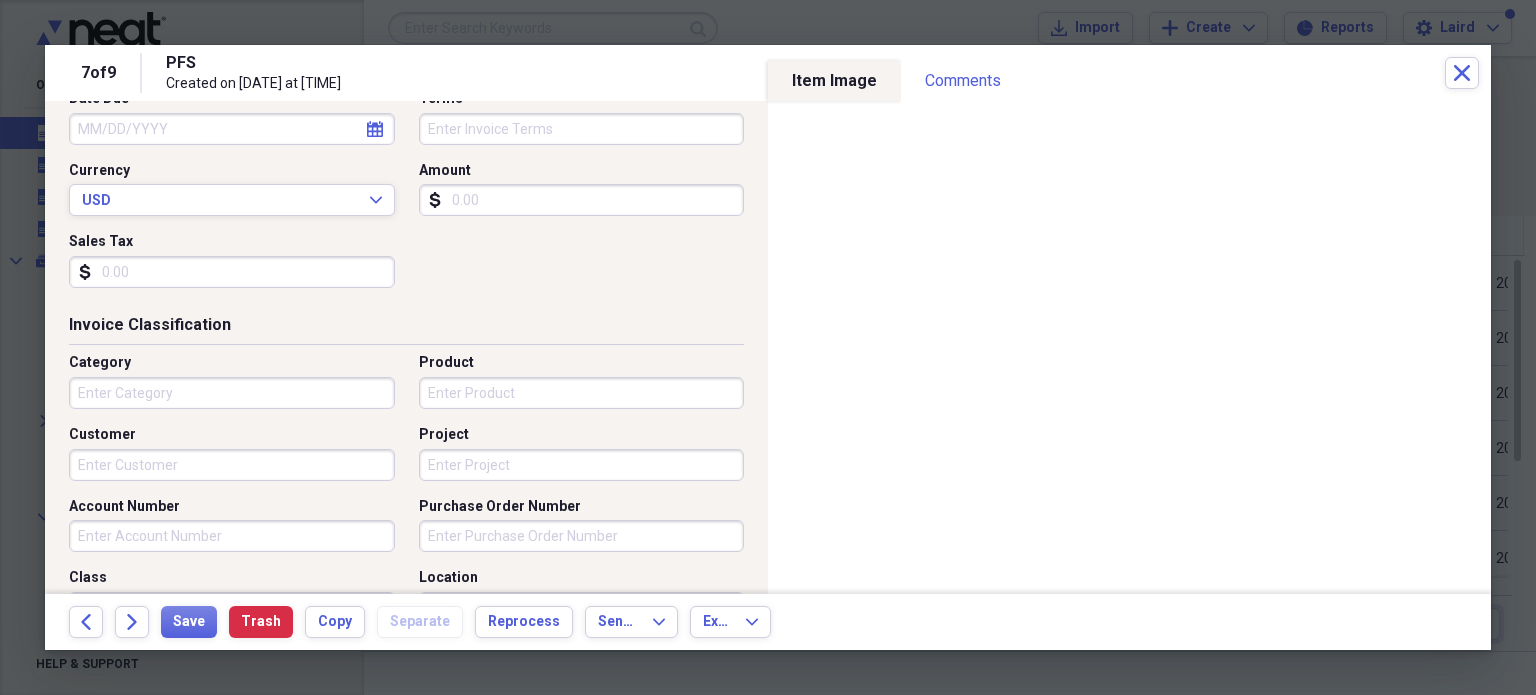 type 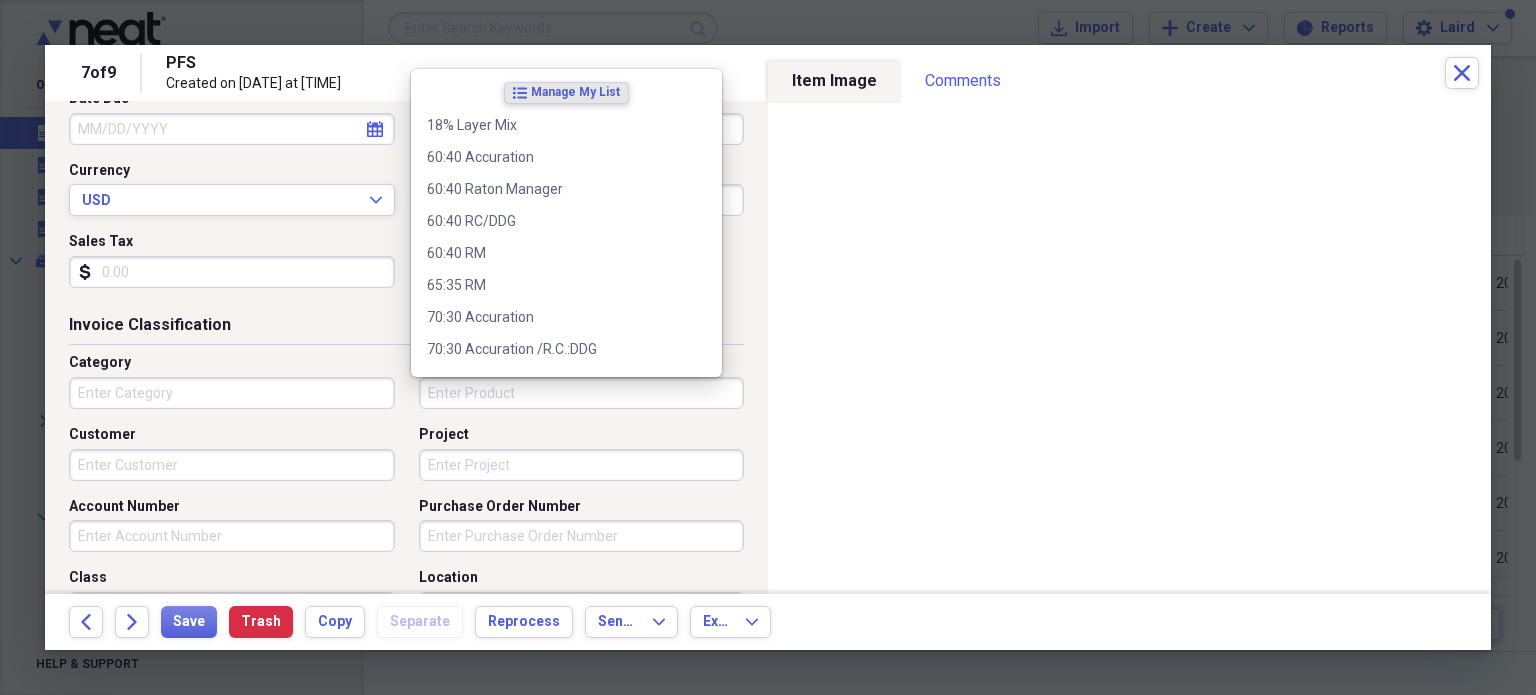 click on "Product" at bounding box center (582, 393) 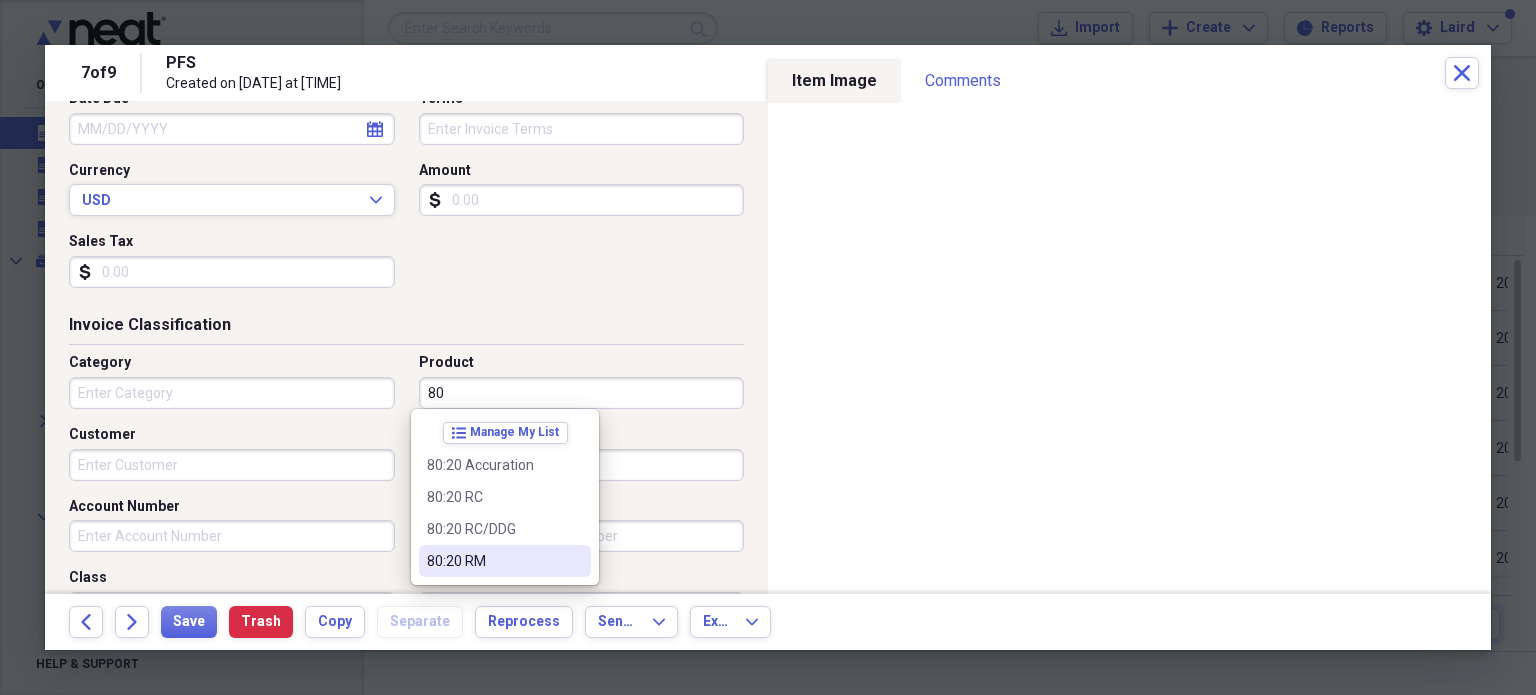 click on "80:20 RM" at bounding box center (493, 561) 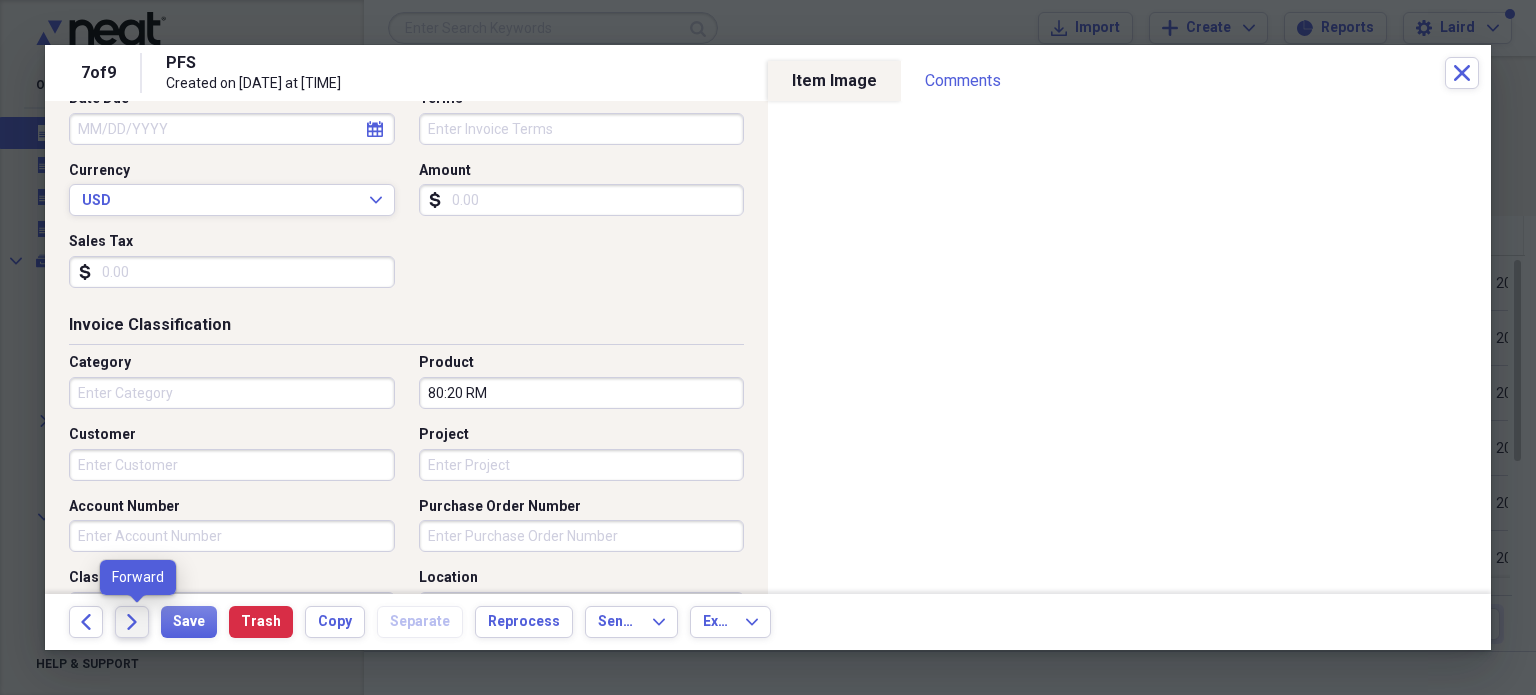 click on "Forward" 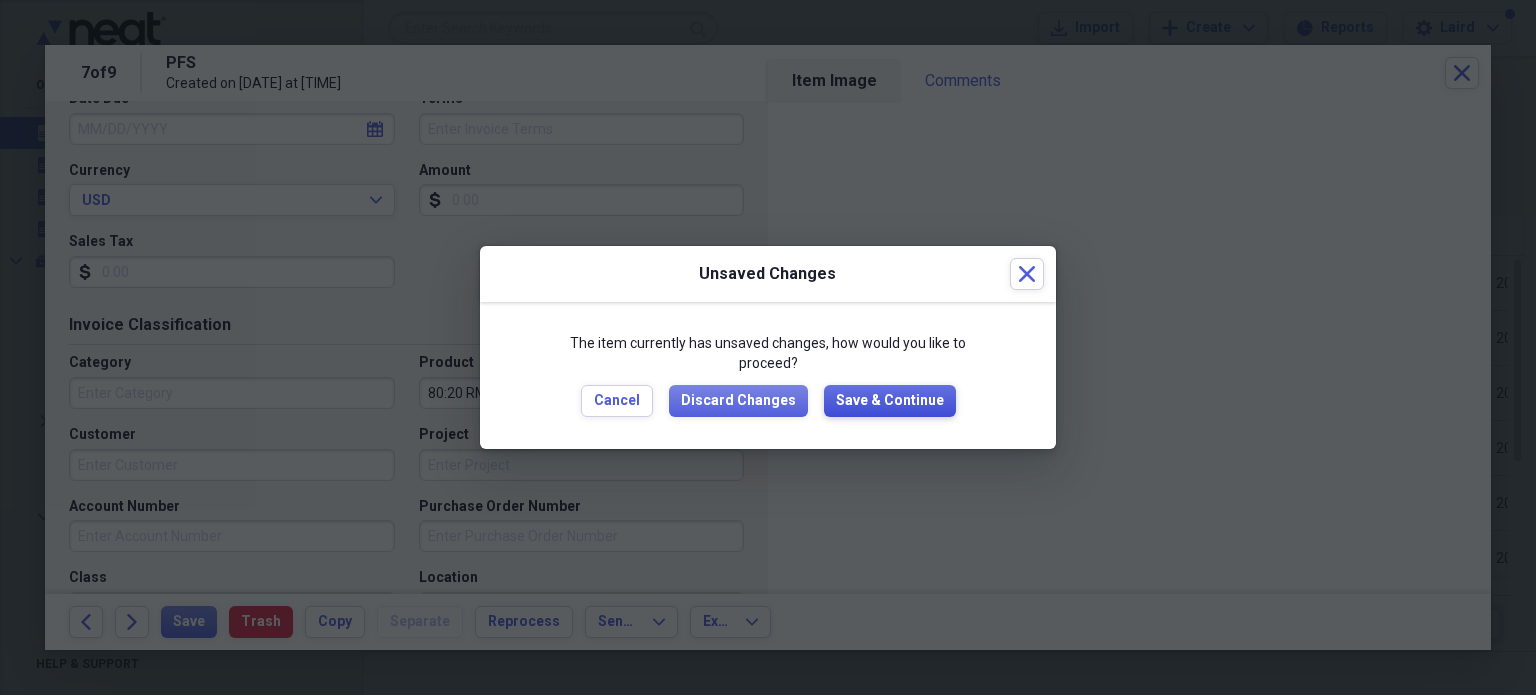 click on "Save & Continue" at bounding box center (890, 401) 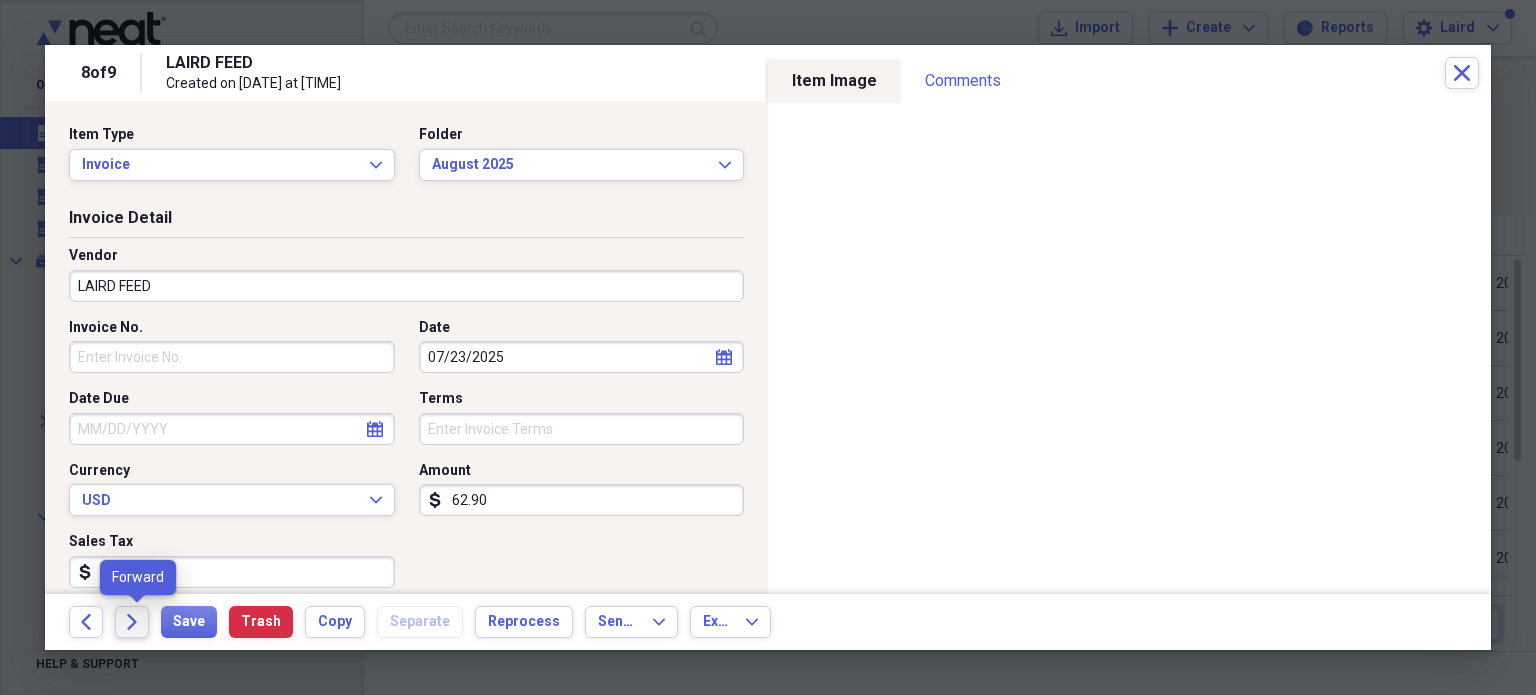 click on "Forward" 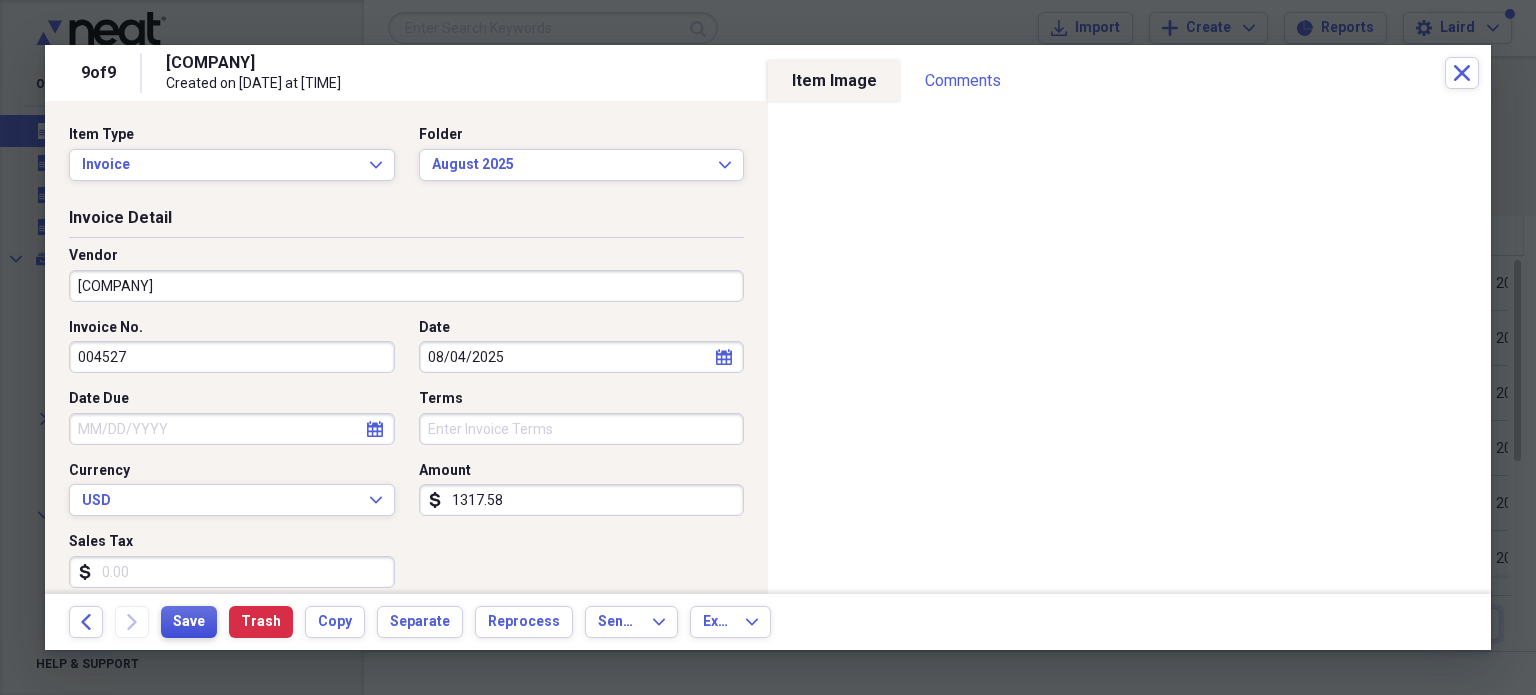 click on "Save" at bounding box center (189, 622) 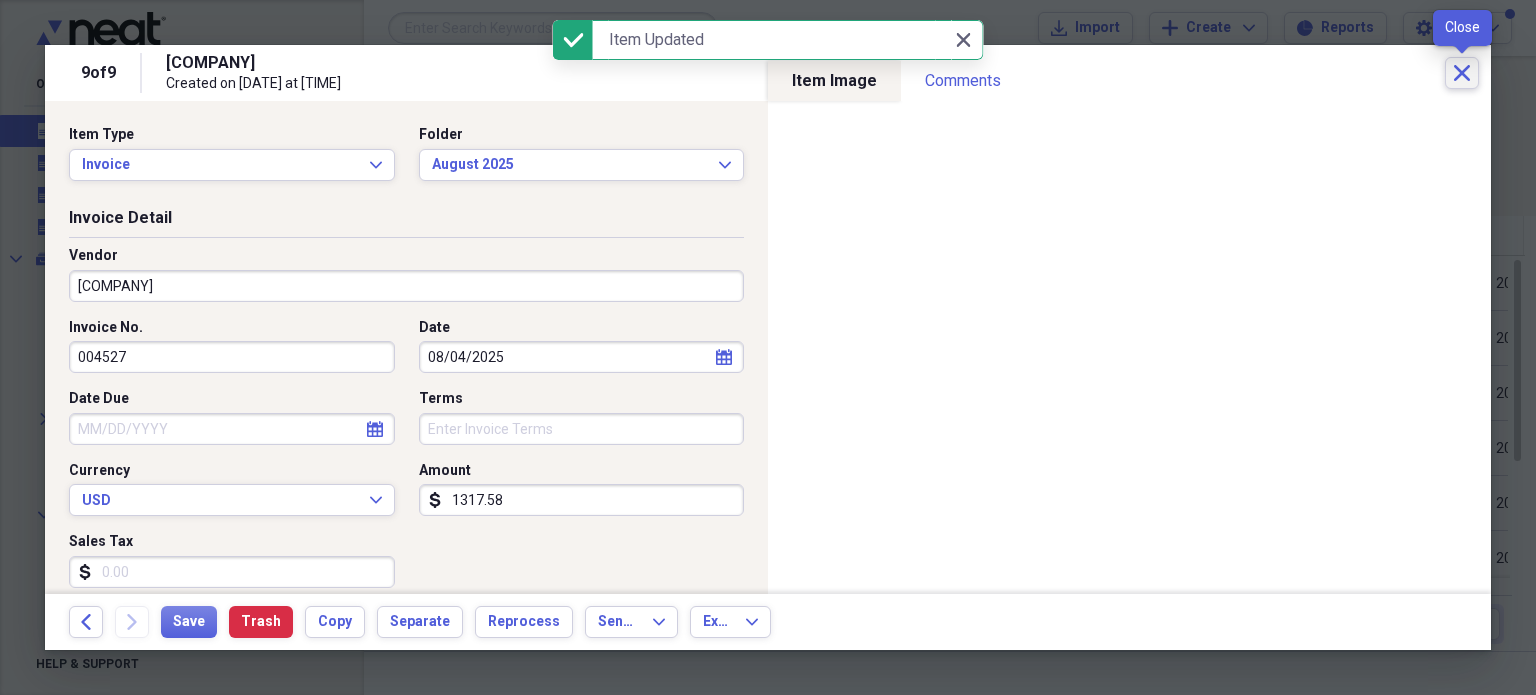 click 